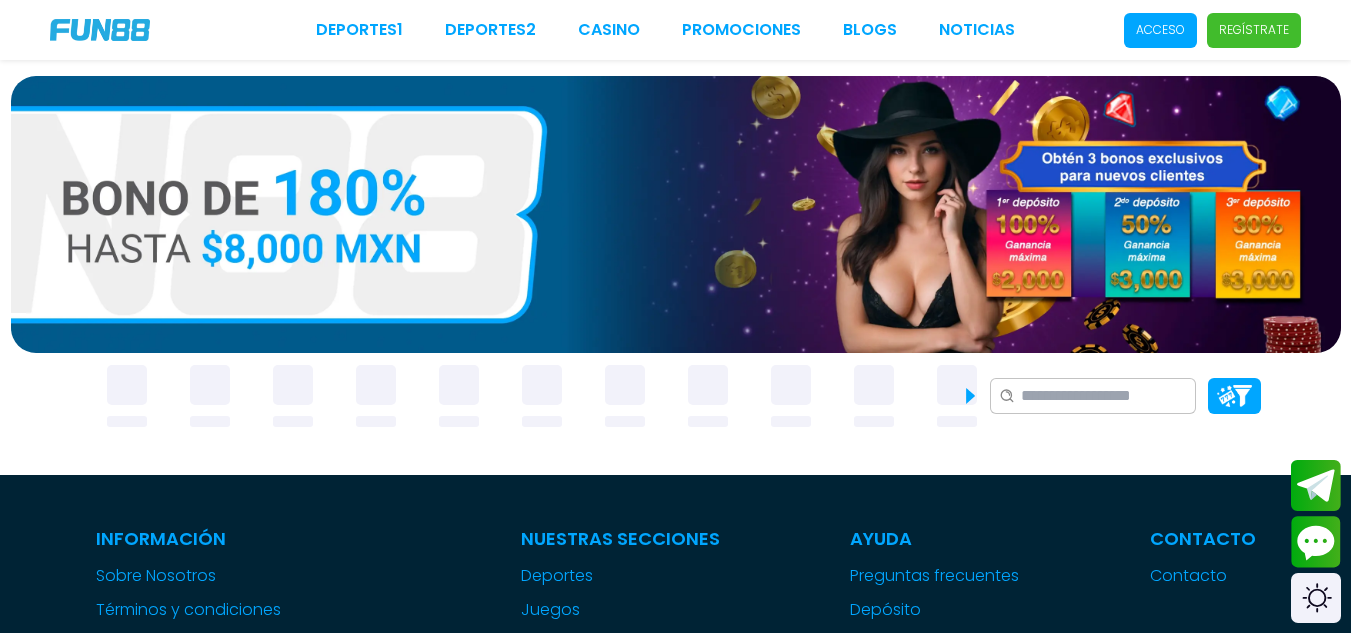 scroll, scrollTop: 0, scrollLeft: 0, axis: both 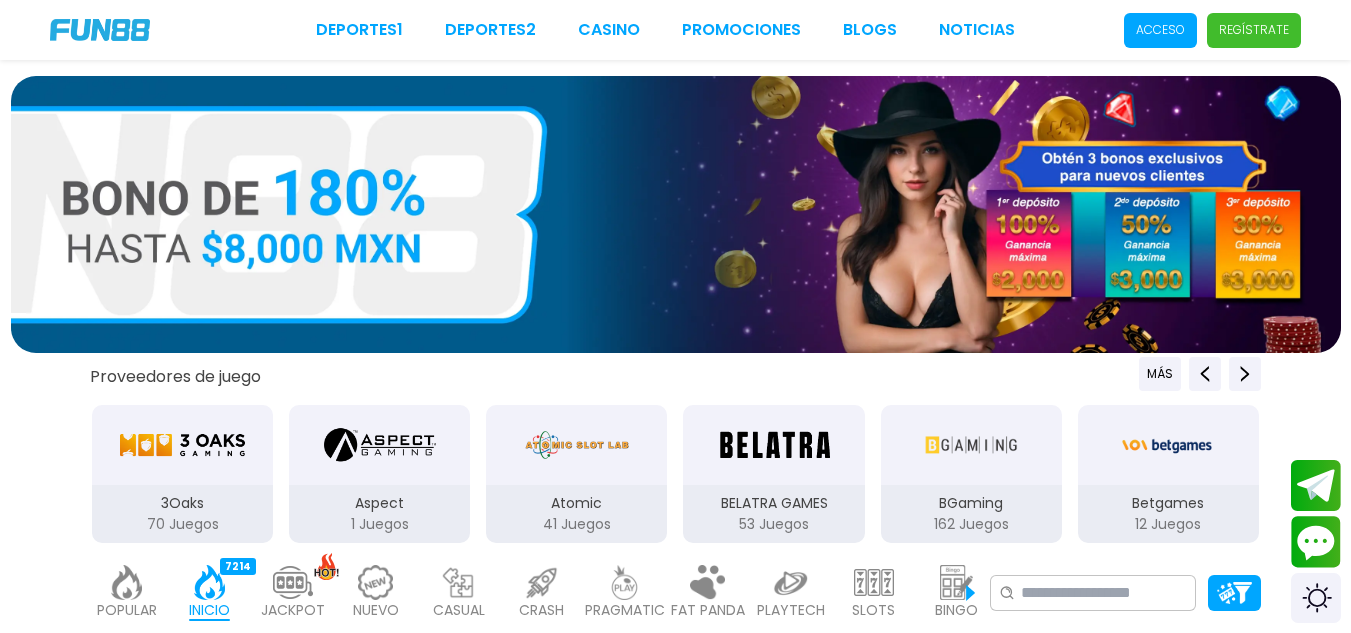 click on "Acceso" at bounding box center [1160, 30] 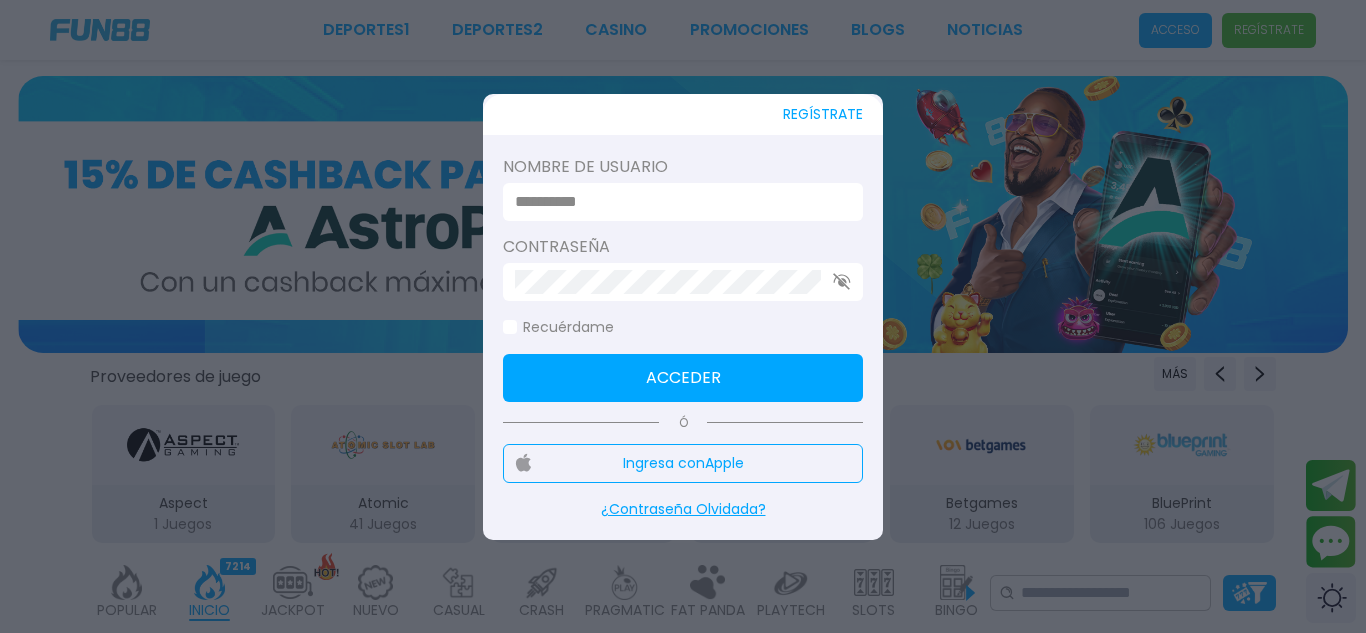 click at bounding box center (677, 202) 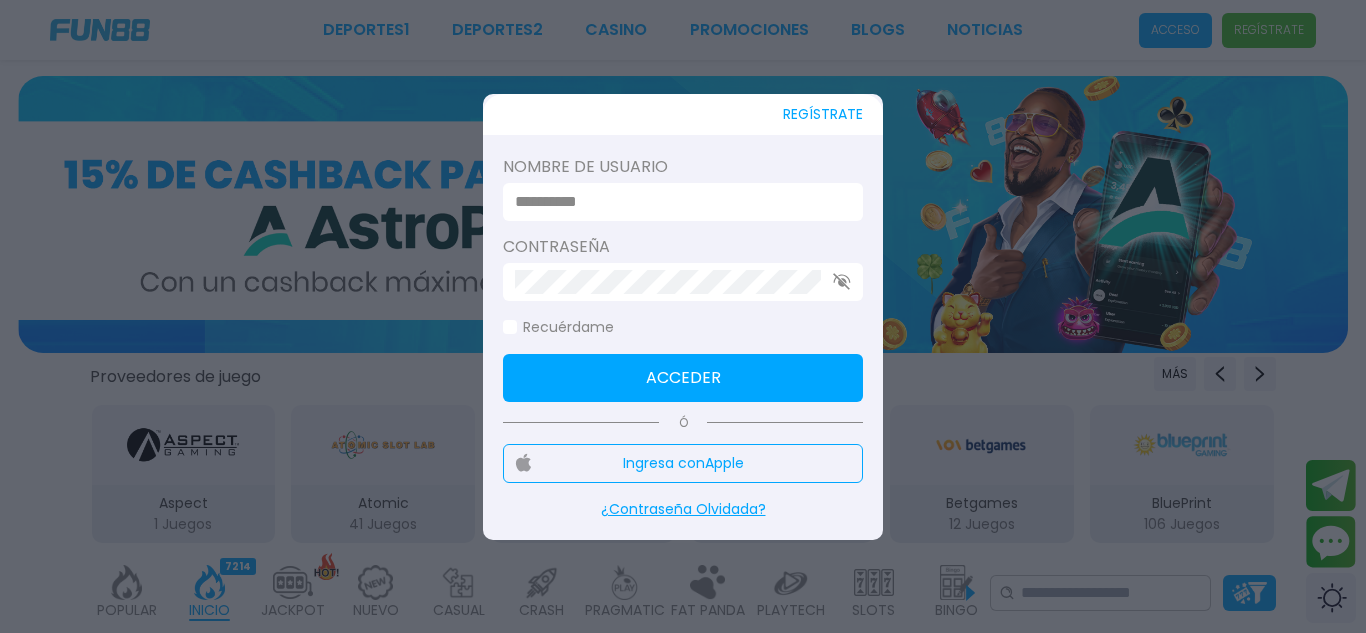 type on "**********" 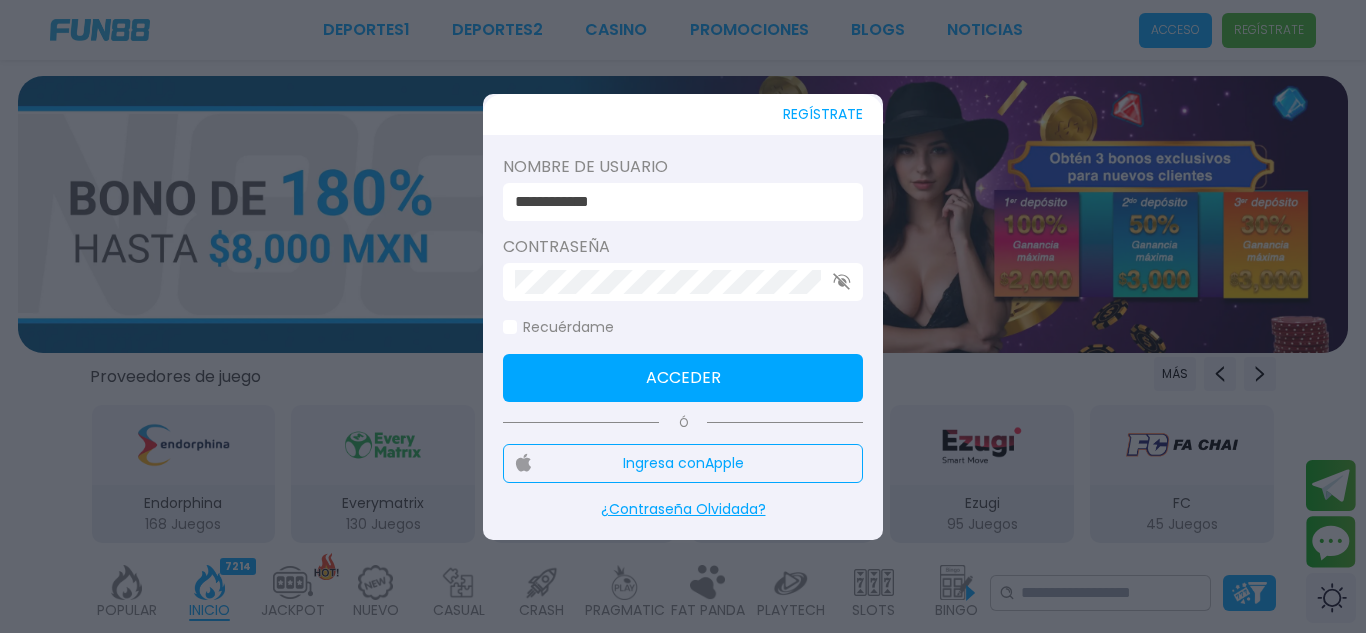 click at bounding box center [683, 316] 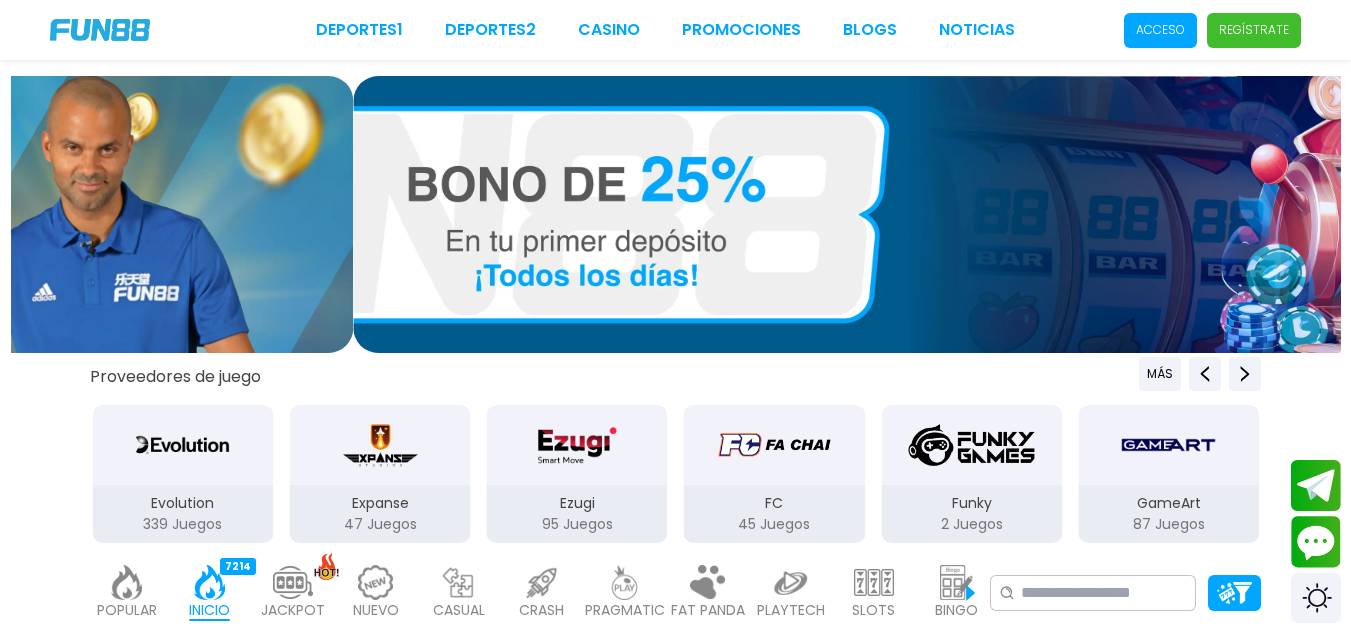 click on "Proveedores de juego MÁS" at bounding box center [675, 374] 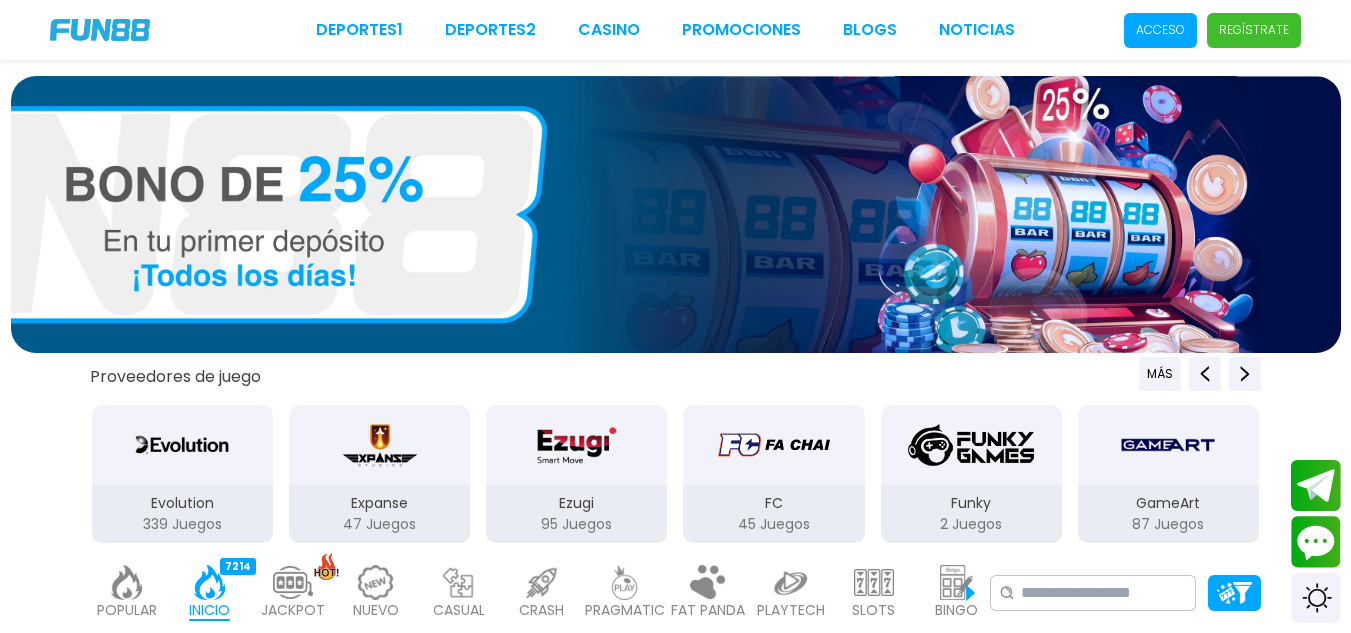 click on "Proveedores de juego MÁS 3Oaks 70 Juegos Aspect 1 Juegos Atomic 41 Juegos BELATRA GAMES 53 Juegos BGaming 162 Juegos Betgames 12 Juegos BluePrint 106 Juegos Booming Games 109 Juegos Caleta 114 Juegos EVOPLAY 211 Juegos Endorphina 168 Juegos Everymatrix 130 Juegos Evolution 339 Juegos Expanse 47 Juegos Ezugi 95 Juegos FC 45 Juegos Funky 2 Juegos GameArt 87 Juegos Games Global 79 Juegos GamoMat 192 Juegos Habanero 207 Juegos Hacksaw 458 Juegos IMoon 2 Juegos InBet 430 Juegos IndigoMagic 53 Juegos JiLi 164 Juegos Kalamba 111 Juegos Kiron 27 Juegos MICRO GAMING 326 Juegos MPlay 20 Juegos Mascot 141 Juegos NAGA 47 Juegos Netent 93 Juegos One Touch 97 Juegos Ortiz Gaming 20 Juegos PGSoft 155 Juegos Play'N'GO 281 Juegos PlayStar 77 Juegos Playson 84 Juegos Playtech 484 Juegos PragmaticPlay 571 Juegos RUBYPLAY 19 Juegos Real Time Game 1 Juegos RedTiger 155 Juegos Relax 189 Juegos Revolver 20 Juegos Skywind 258 Juegos Spribe" at bounding box center [675, 451] 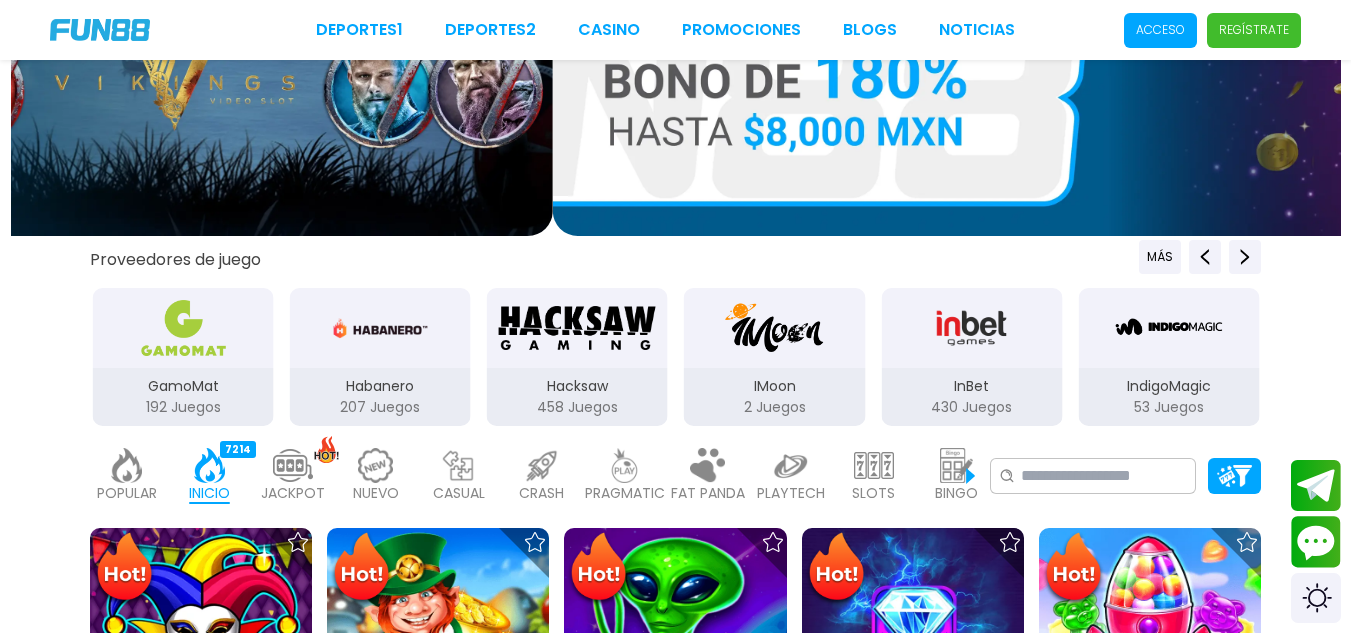 scroll, scrollTop: 0, scrollLeft: 0, axis: both 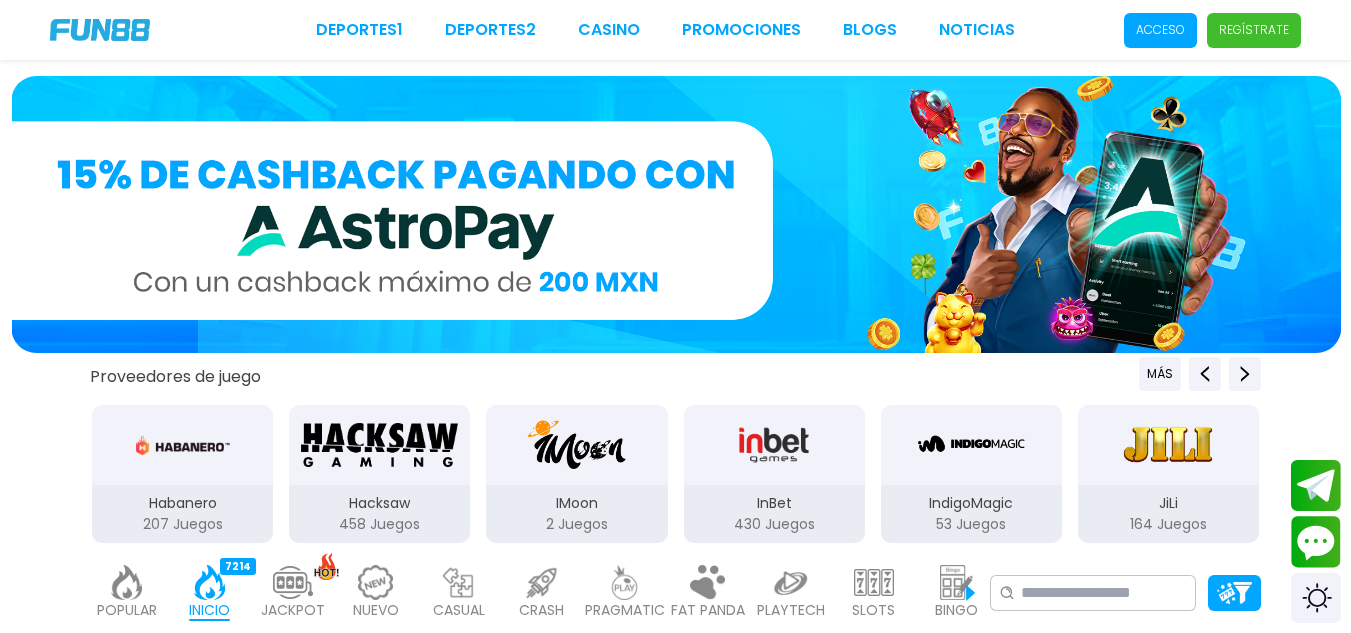 click on "Acceso" at bounding box center (1160, 30) 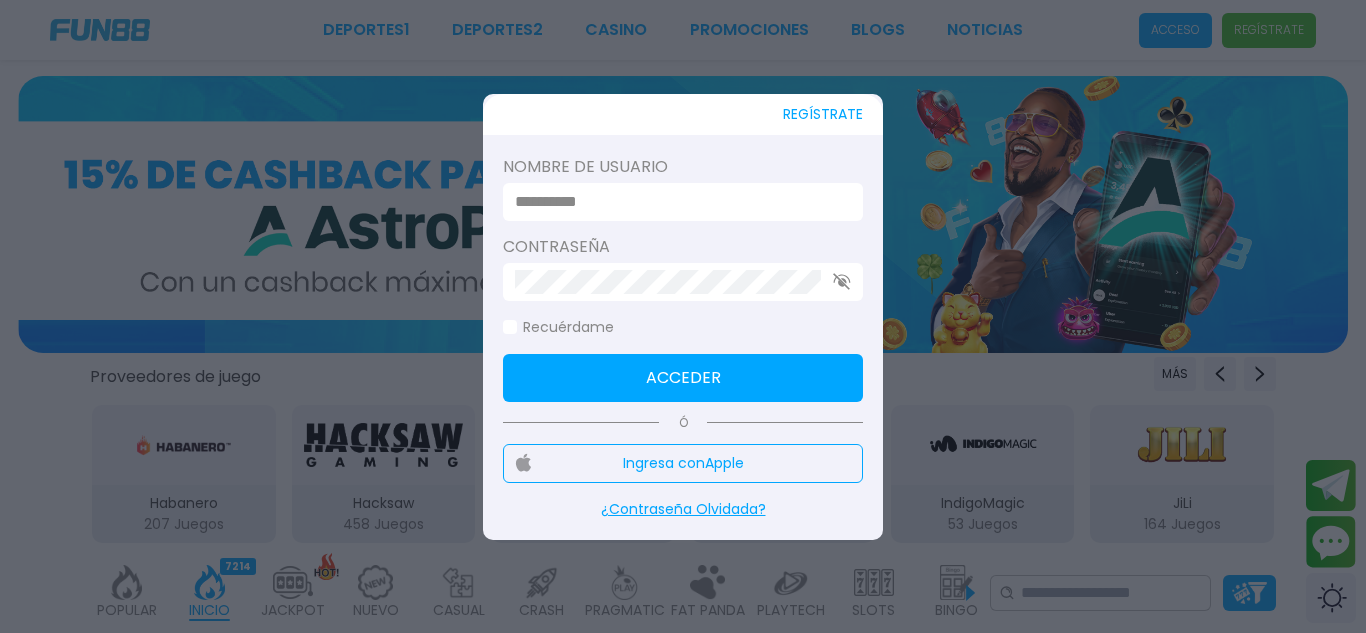click at bounding box center [677, 202] 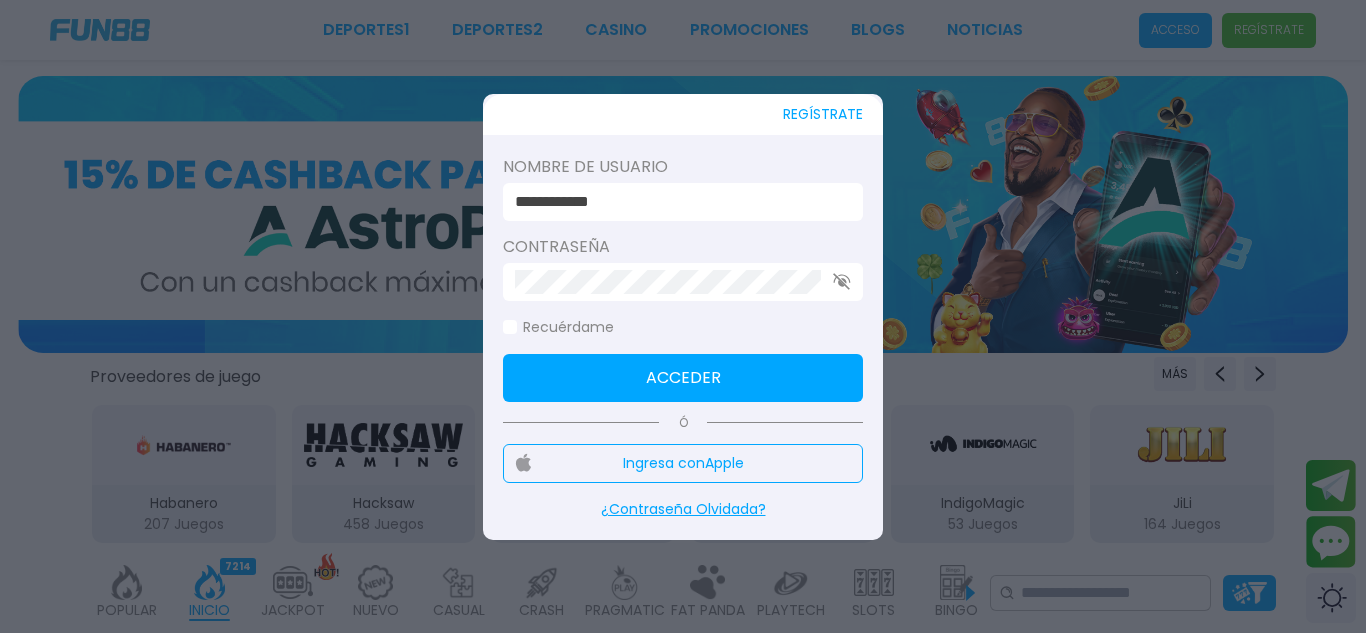 click on "Acceder" at bounding box center (683, 378) 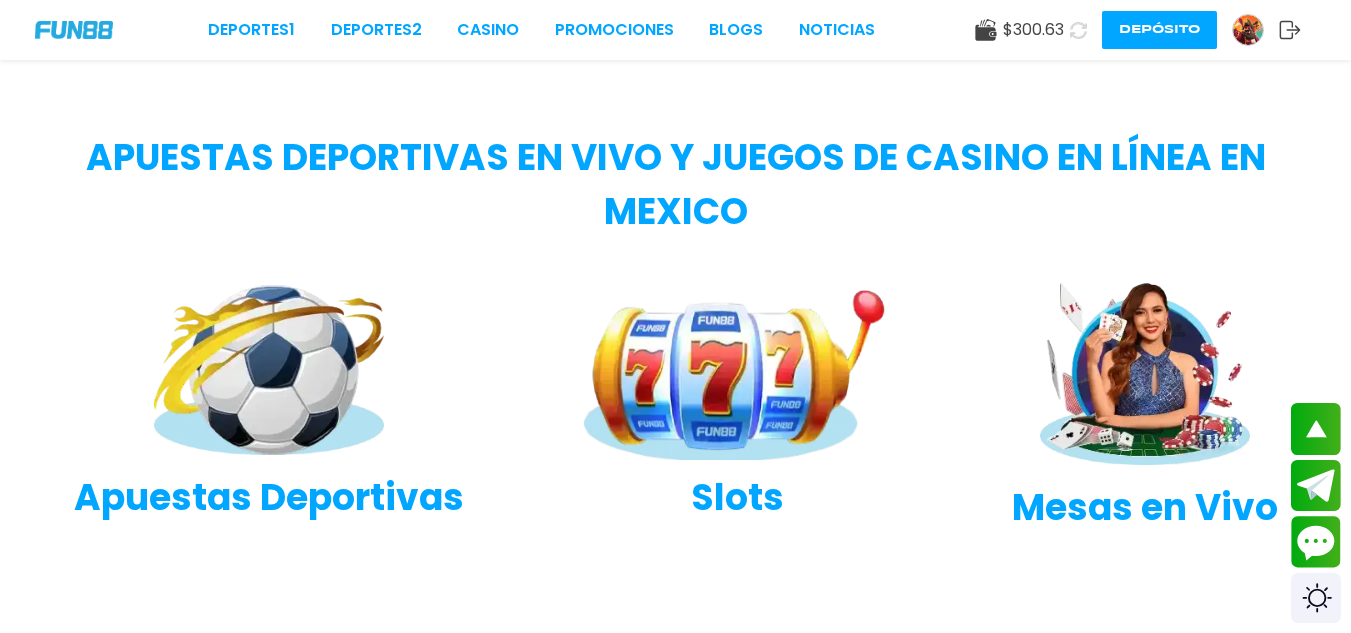 scroll, scrollTop: 197, scrollLeft: 0, axis: vertical 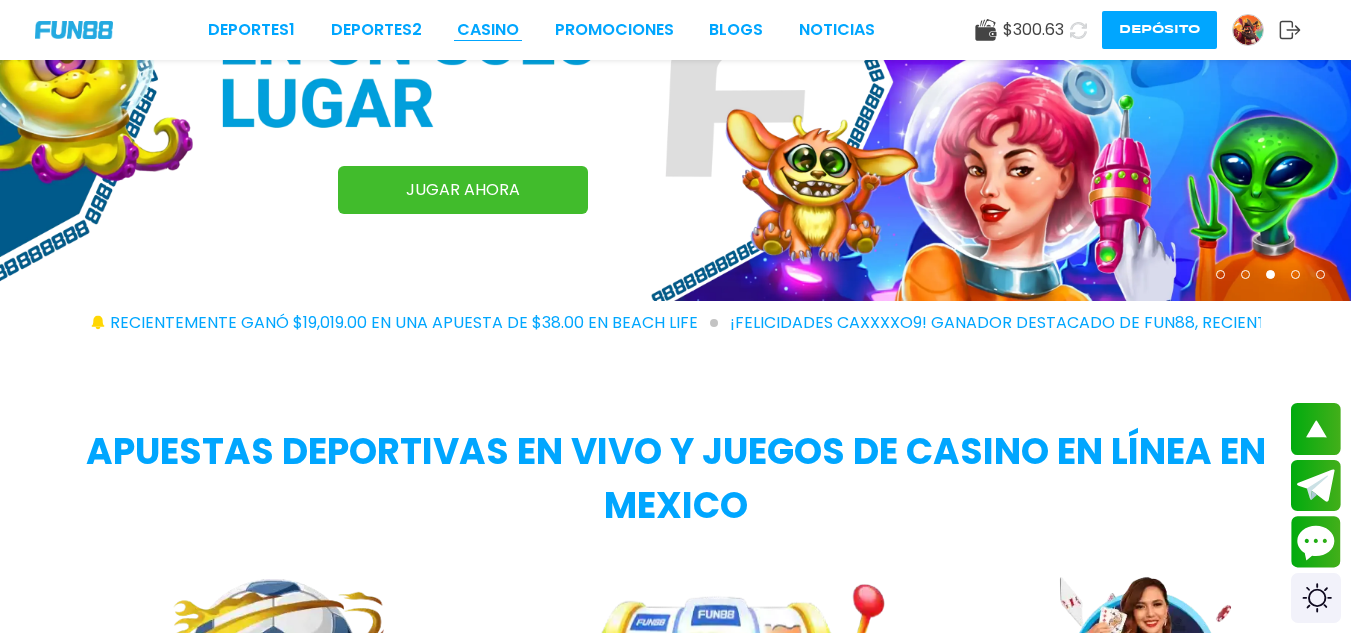 click on "CASINO" at bounding box center [488, 30] 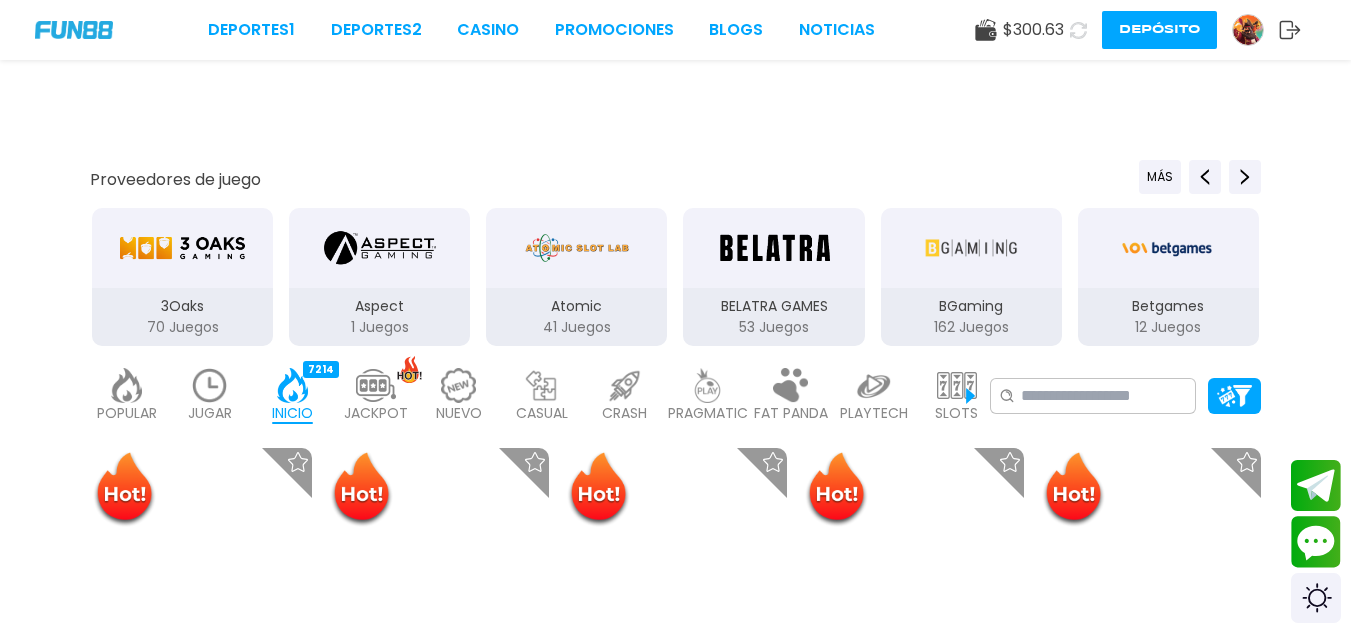 scroll, scrollTop: 0, scrollLeft: 0, axis: both 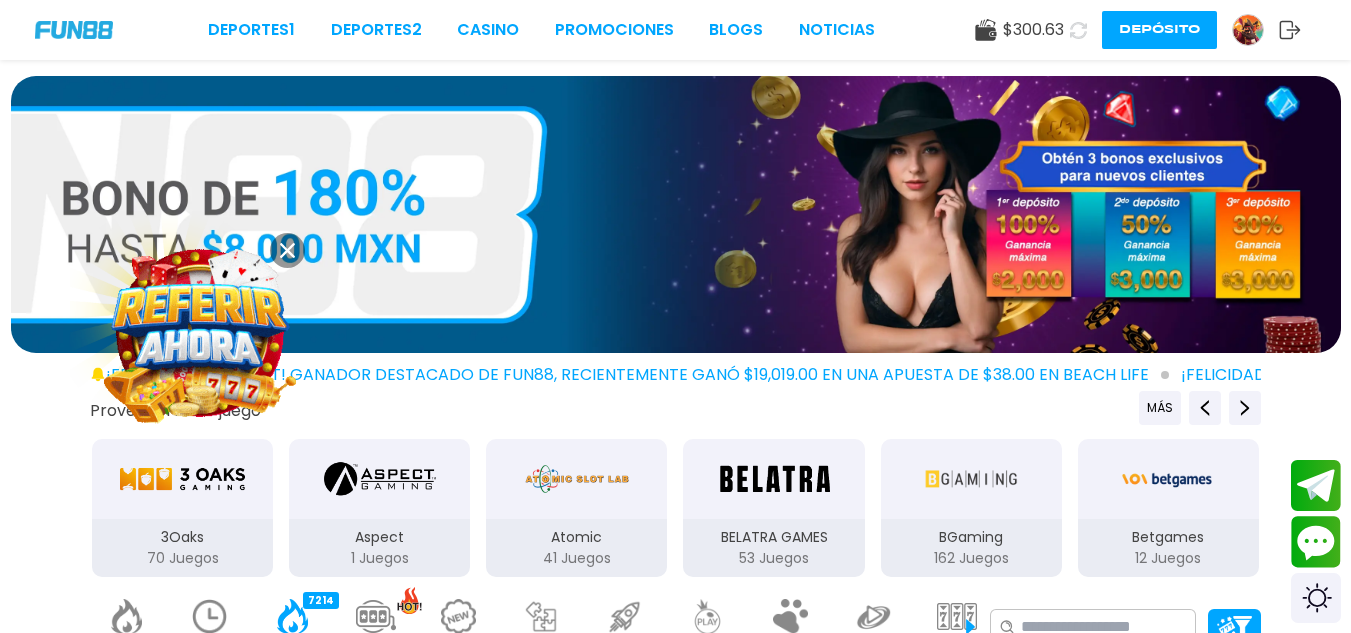 click on "Proveedores de juego MÁS 3Oaks 70 Juegos Aspect 1 Juegos Atomic 41 Juegos BELATRA GAMES 53 Juegos BGaming 162 Juegos Betgames 12 Juegos BluePrint 106 Juegos Booming Games 109 Juegos Caleta 114 Juegos EVOPLAY 211 Juegos Endorphina 168 Juegos Everymatrix 130 Juegos Evolution 339 Juegos Expanse 47 Juegos Ezugi 95 Juegos FC 45 Juegos Funky 2 Juegos GameArt 87 Juegos Games Global 79 Juegos GamoMat 192 Juegos Habanero 207 Juegos Hacksaw 458 Juegos IMoon 2 Juegos InBet 430 Juegos IndigoMagic 53 Juegos JiLi 164 Juegos Kalamba 111 Juegos Kiron 27 Juegos MICRO GAMING 326 Juegos MPlay 20 Juegos Mascot 141 Juegos NAGA 47 Juegos Netent 93 Juegos One Touch 97 Juegos Ortiz Gaming 20 Juegos PGSoft 155 Juegos Play'N'GO 281 Juegos PlayStar 77 Juegos Playson 84 Juegos Playtech 484 Juegos PragmaticPlay 571 Juegos RUBYPLAY 19 Juegos Real Time Game 1 Juegos RedTiger 155 Juegos Relax 189 Juegos Revolver 20 Juegos Skywind 258 Juegos Spribe" at bounding box center (675, 485) 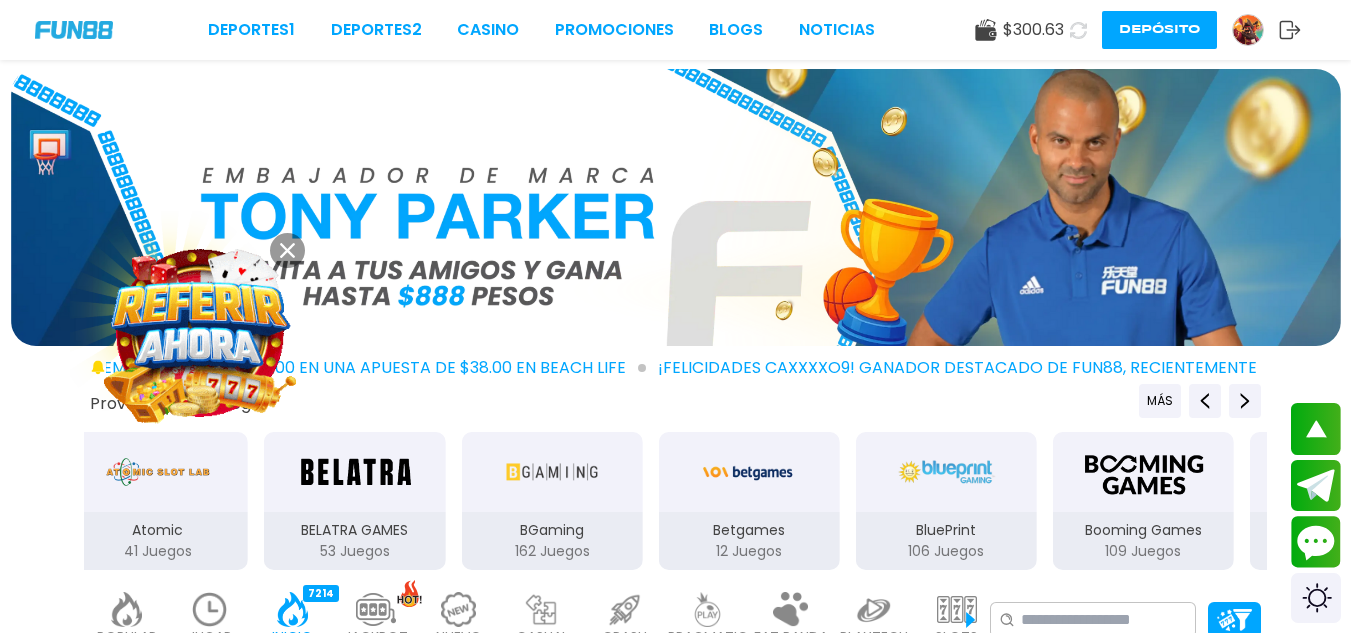 scroll, scrollTop: 0, scrollLeft: 0, axis: both 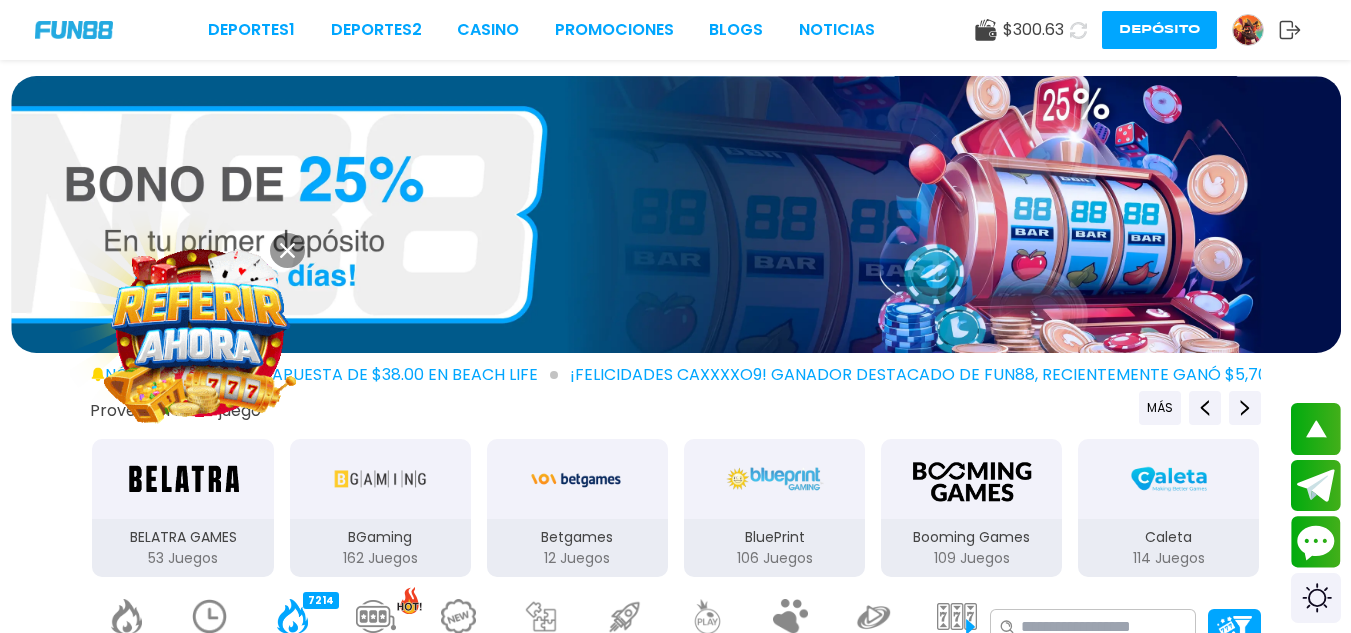 click 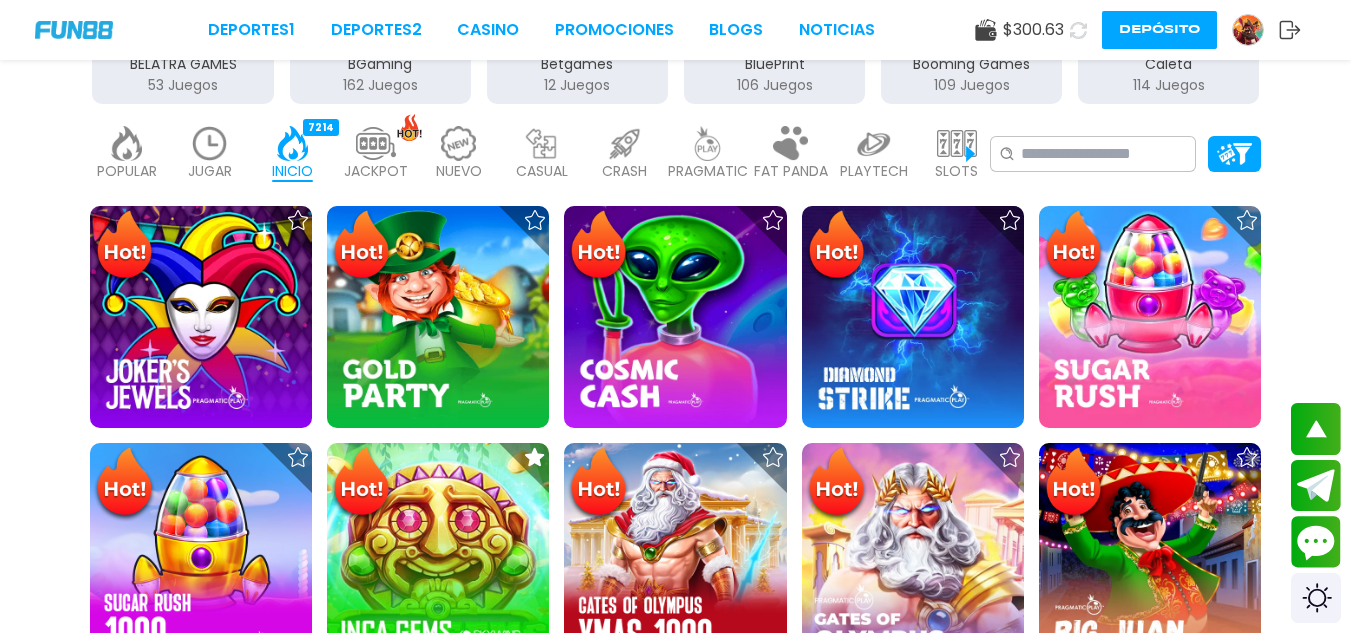 scroll, scrollTop: 480, scrollLeft: 0, axis: vertical 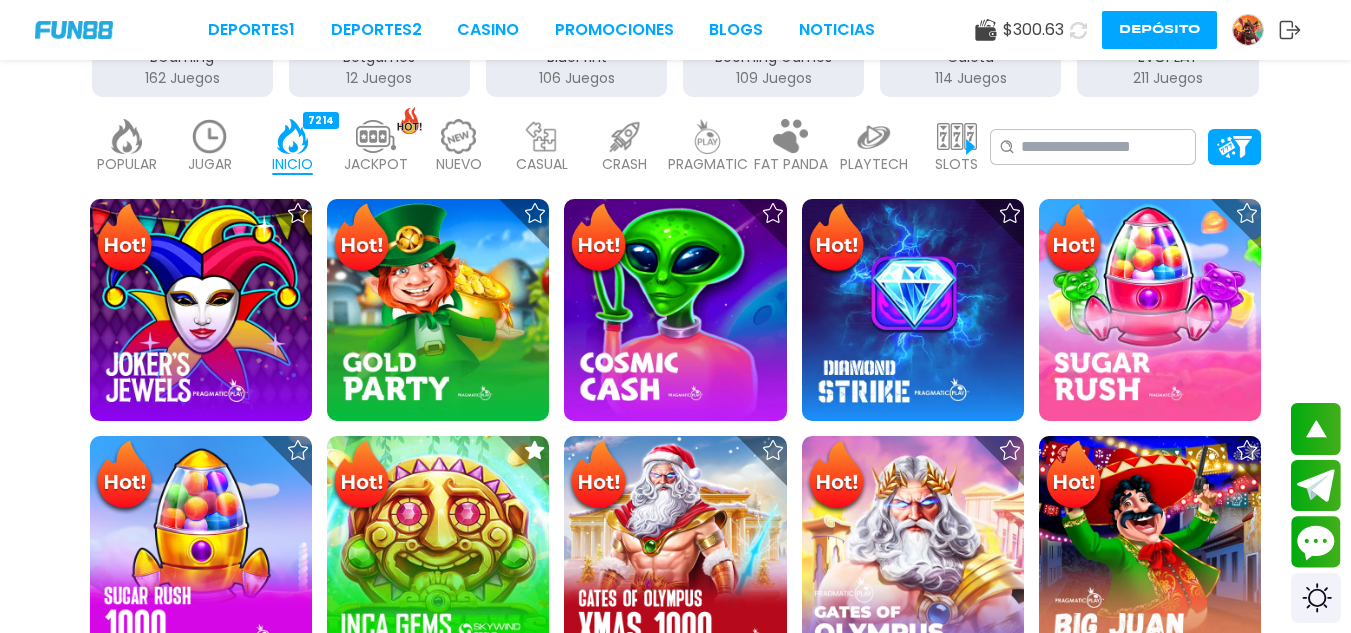 click at bounding box center [210, 136] 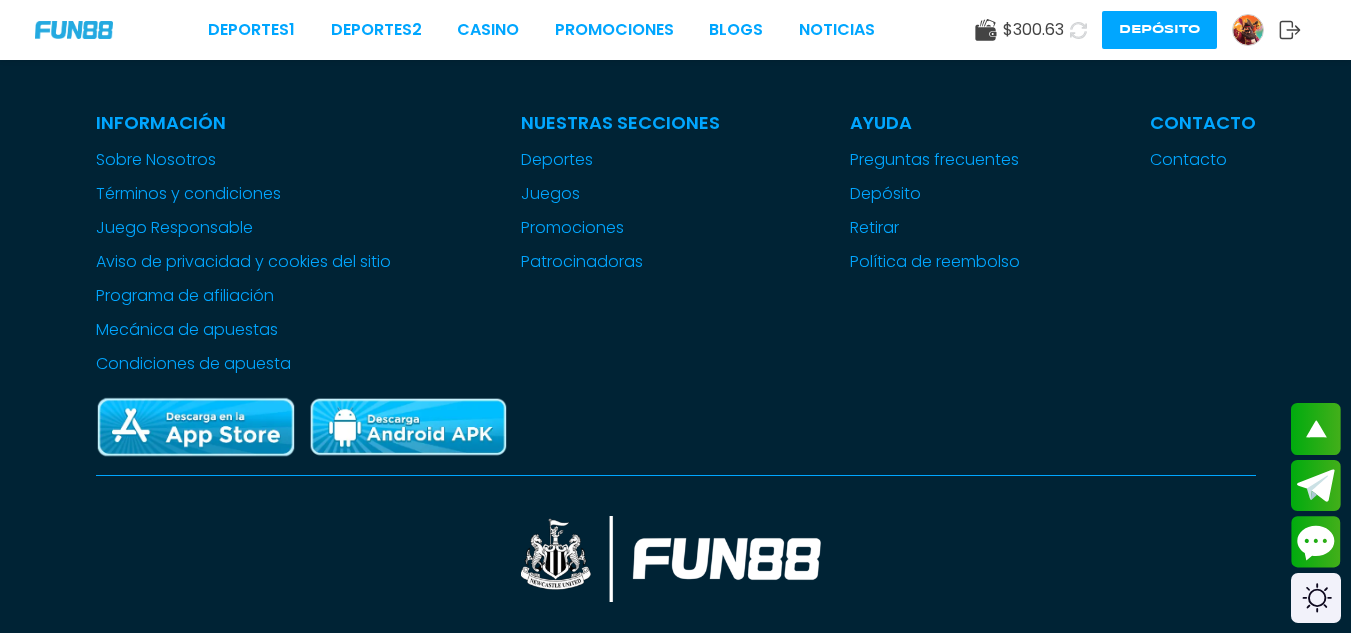 click on "Información Sobre Nosotros Términos y condiciones Juego Responsable Aviso de privacidad y cookies del sitio Programa de afiliación Mecánica de apuestas Condiciones de apuesta Nuestras Secciones Deportes Juegos popular inicio jackpot nuevo casual crash pragmatic fat panda playtech slots bingo en vivo cartas otros Promociones Patrocinadoras Ayuda Preguntas frecuentes Depósito Retirar Política de reembolso Contacto Contacto WWW.FUN88MX.MX OPERADA EN MEXICO POR PRODUCCIONES MÓVILES S.A. DE C.V., TITULAR DEL PERMISO DGAJS/SCEVF/P-06/2005-TER EN UNIÓN DE UNOCAPALI LA PAZ OPERADORA S.A. DE C.V. DE CONFORMIDAD CON LOS OFICIOS DGJS/1580/2021 Y DGJS/DCRCA/1424/2022. JUEGOS PROHIBIDOS PARA MENORES DE EDAD, JUEGUE RESPONSABLEMENTE, NO OLVIDE QUE EL PRINCIPAL PROPÓSITO ES LA RECREACIÓN, DIVERSIÓN Y ESPARCIMIENTO." at bounding box center (675, 495) 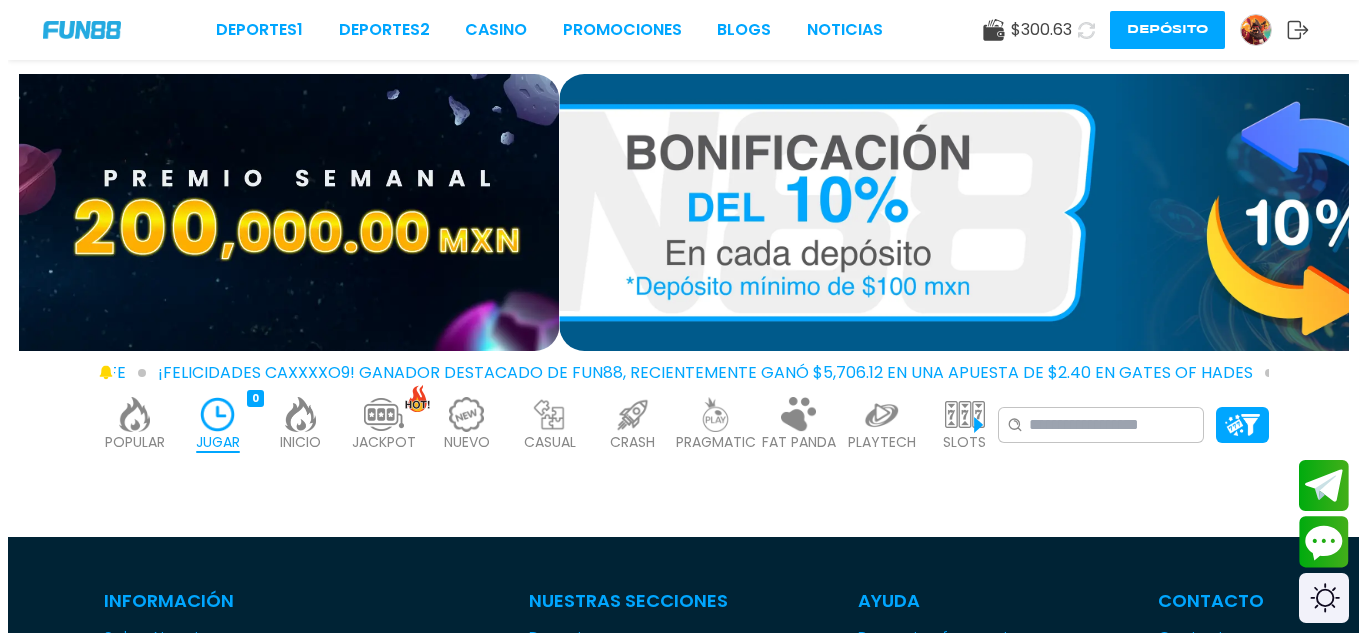 scroll, scrollTop: 0, scrollLeft: 0, axis: both 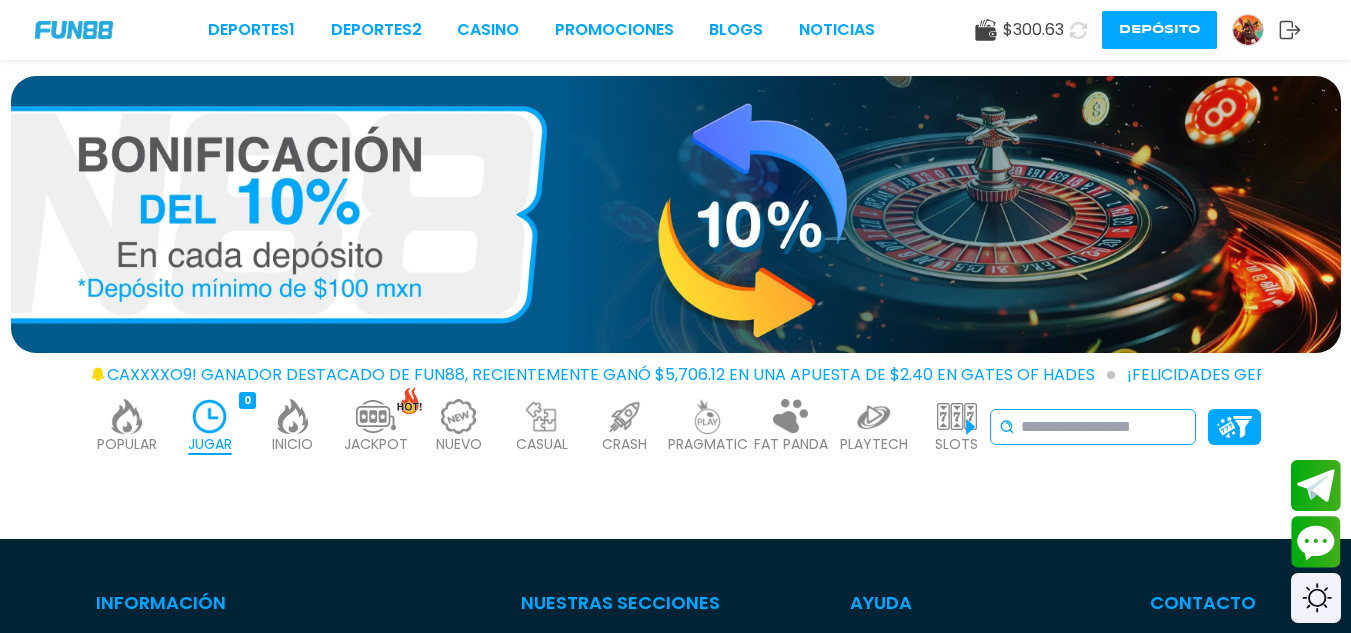 click at bounding box center [1104, 427] 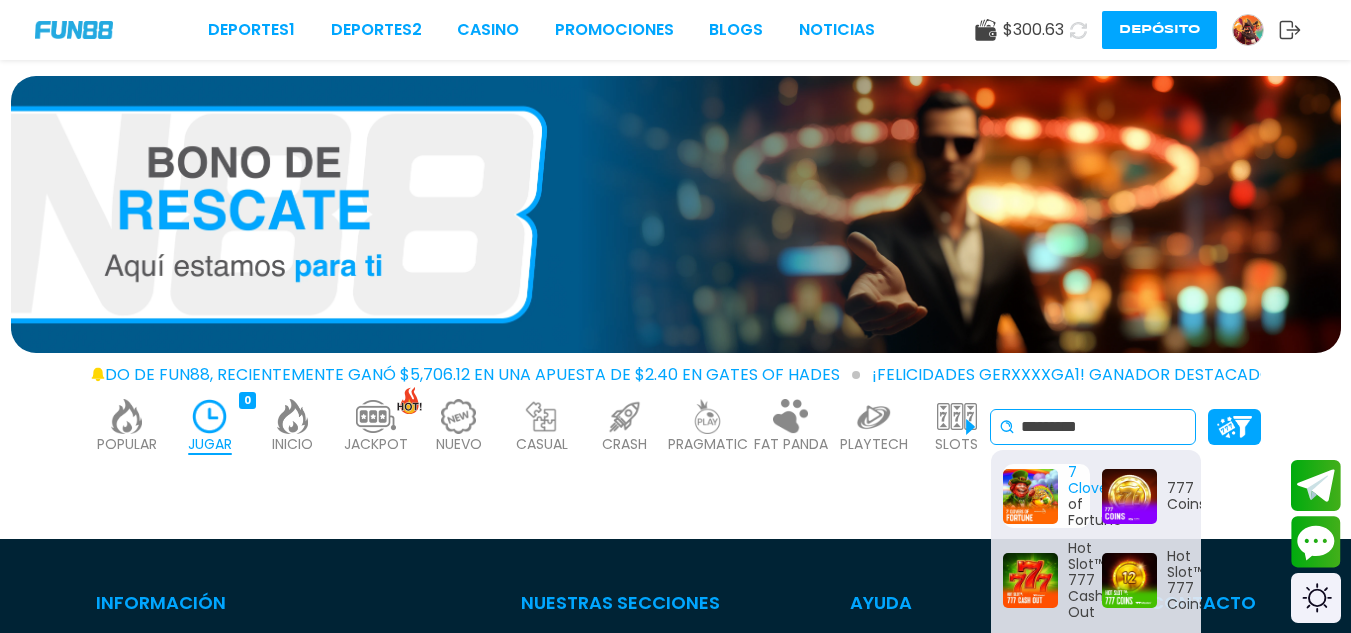 type on "*********" 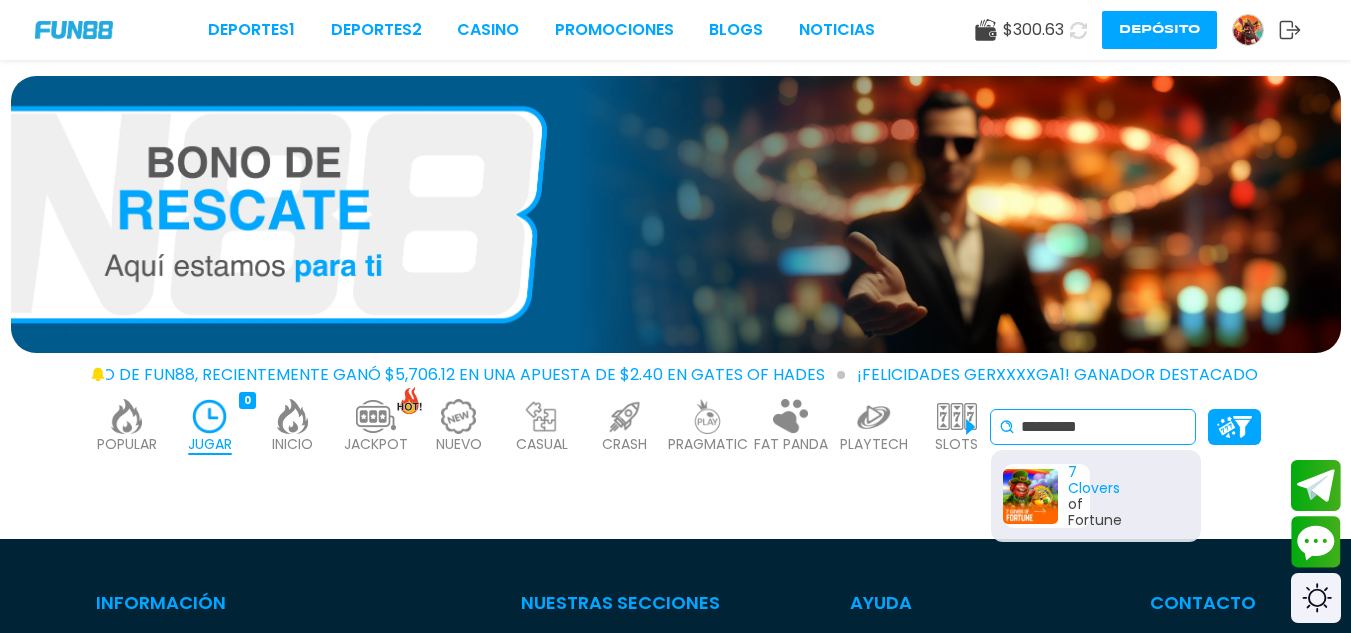 click on "7 Clovers of Fortune" at bounding box center (1046, 496) 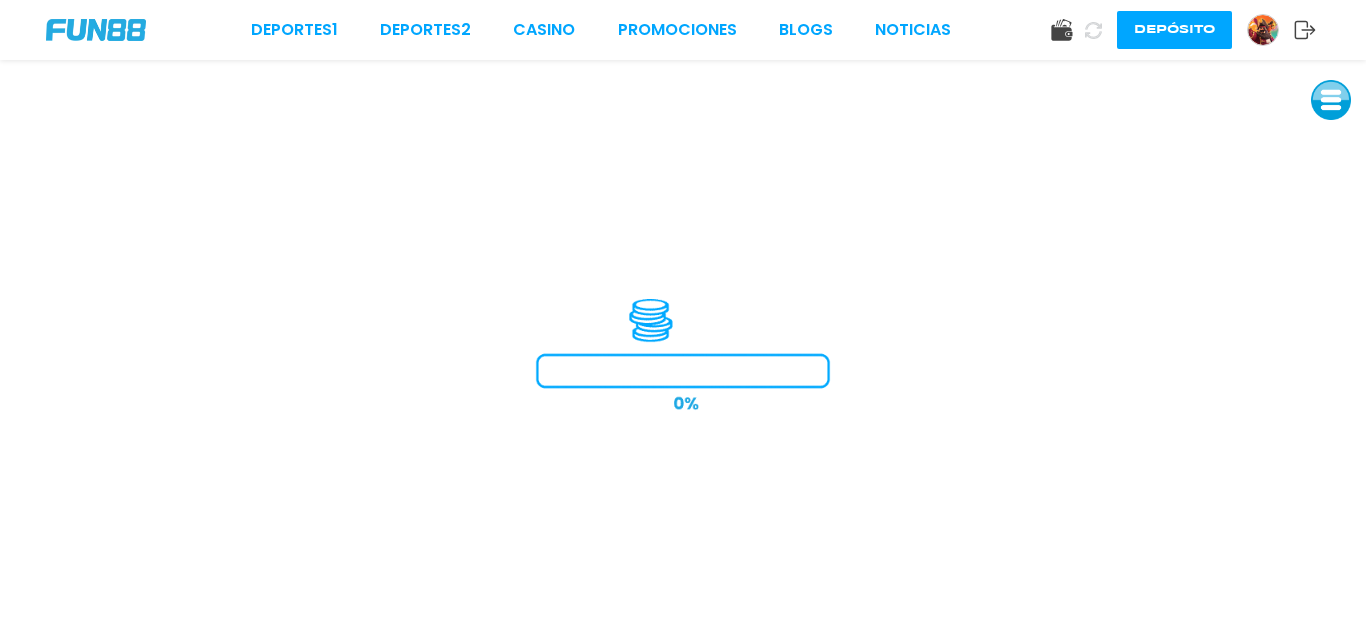 scroll, scrollTop: 0, scrollLeft: 0, axis: both 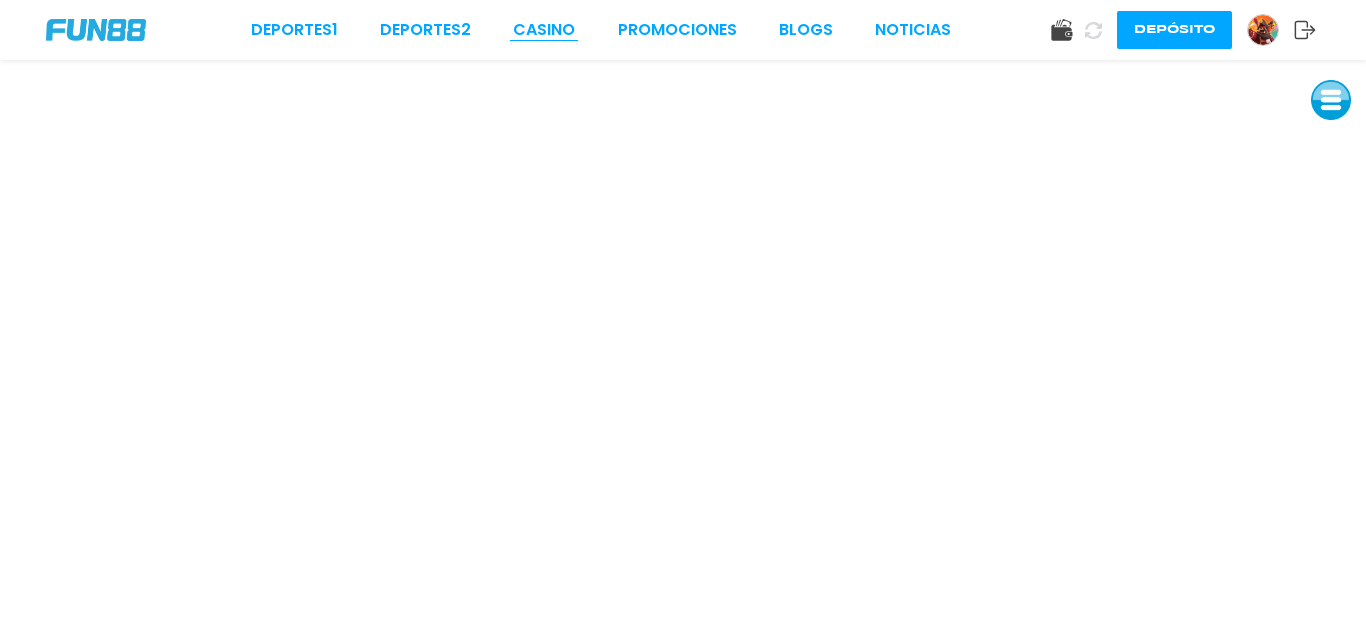 click on "CASINO" at bounding box center [544, 30] 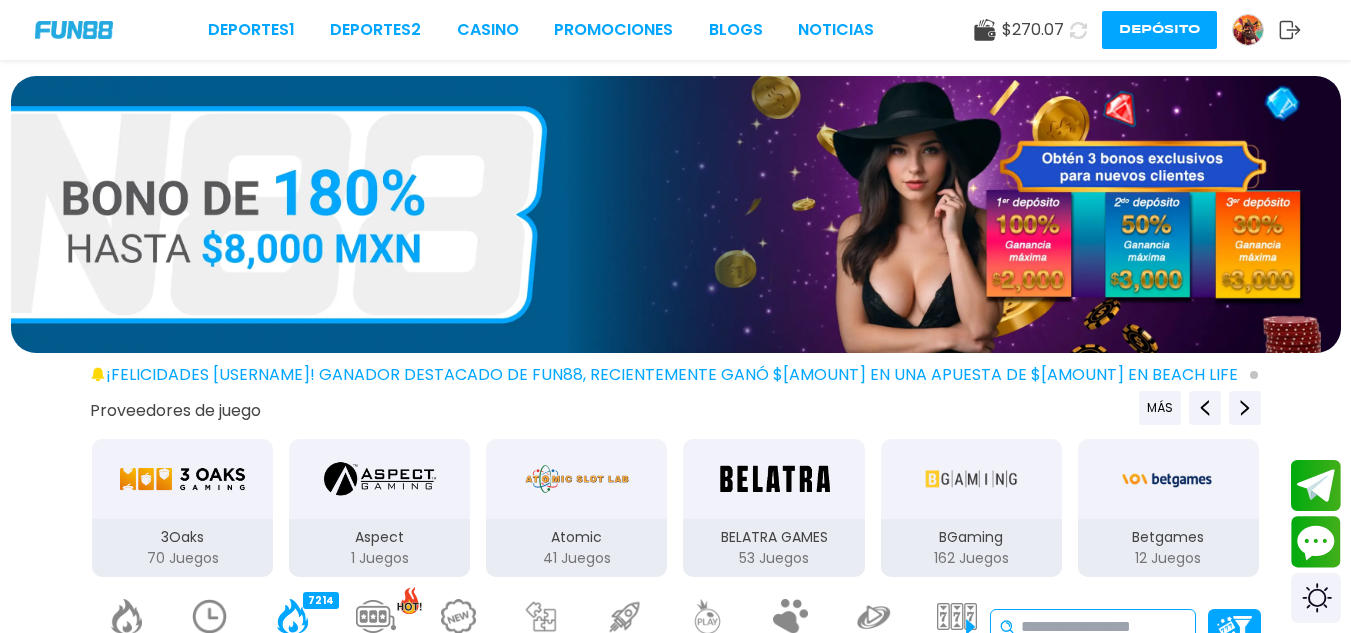 click at bounding box center [1168, 479] 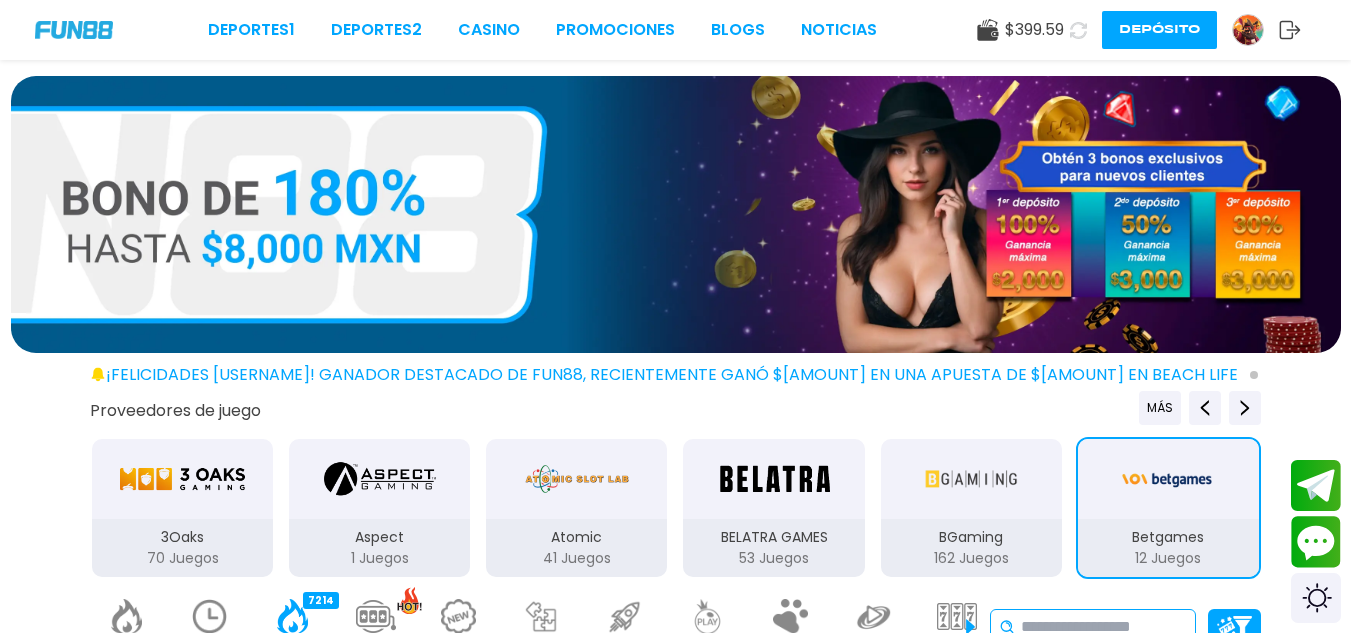 click at bounding box center (1104, 627) 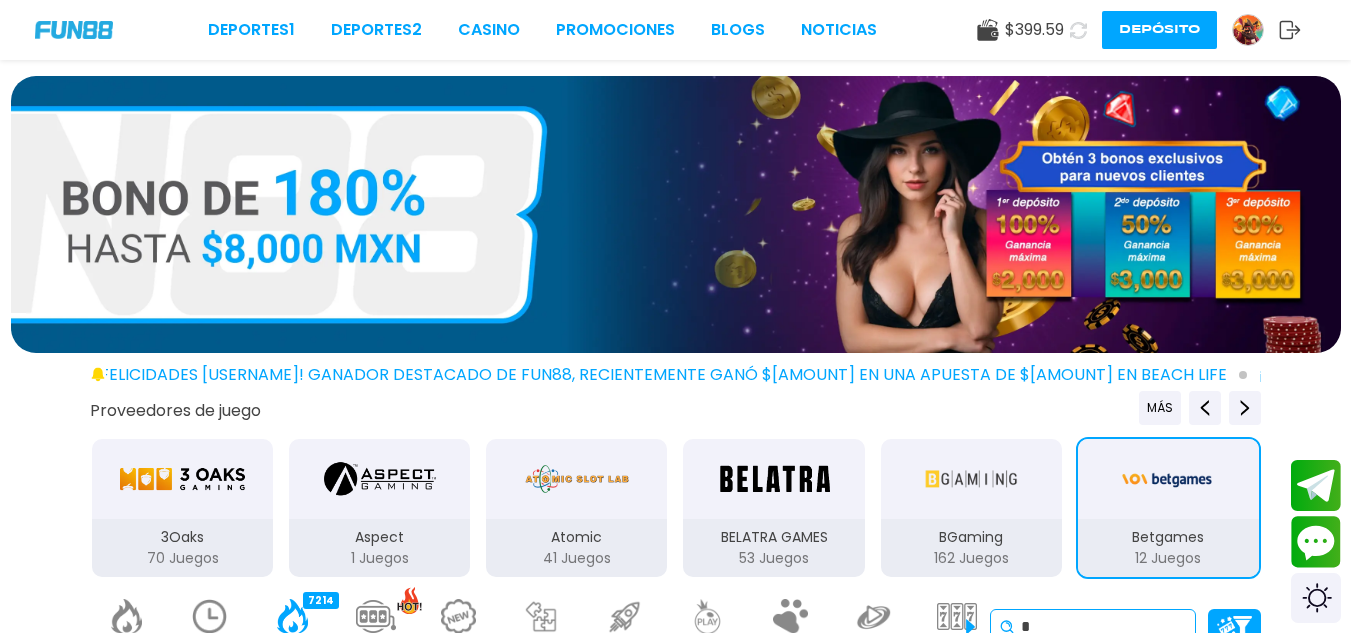 scroll, scrollTop: 6, scrollLeft: 0, axis: vertical 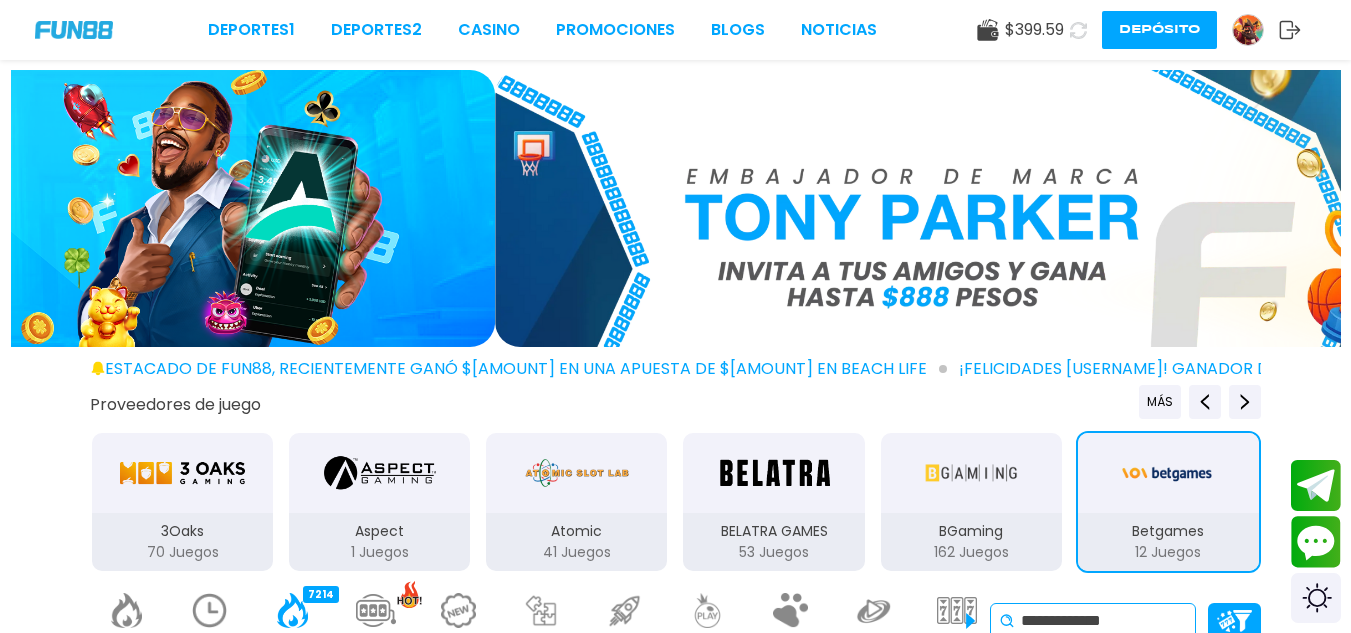 type on "**********" 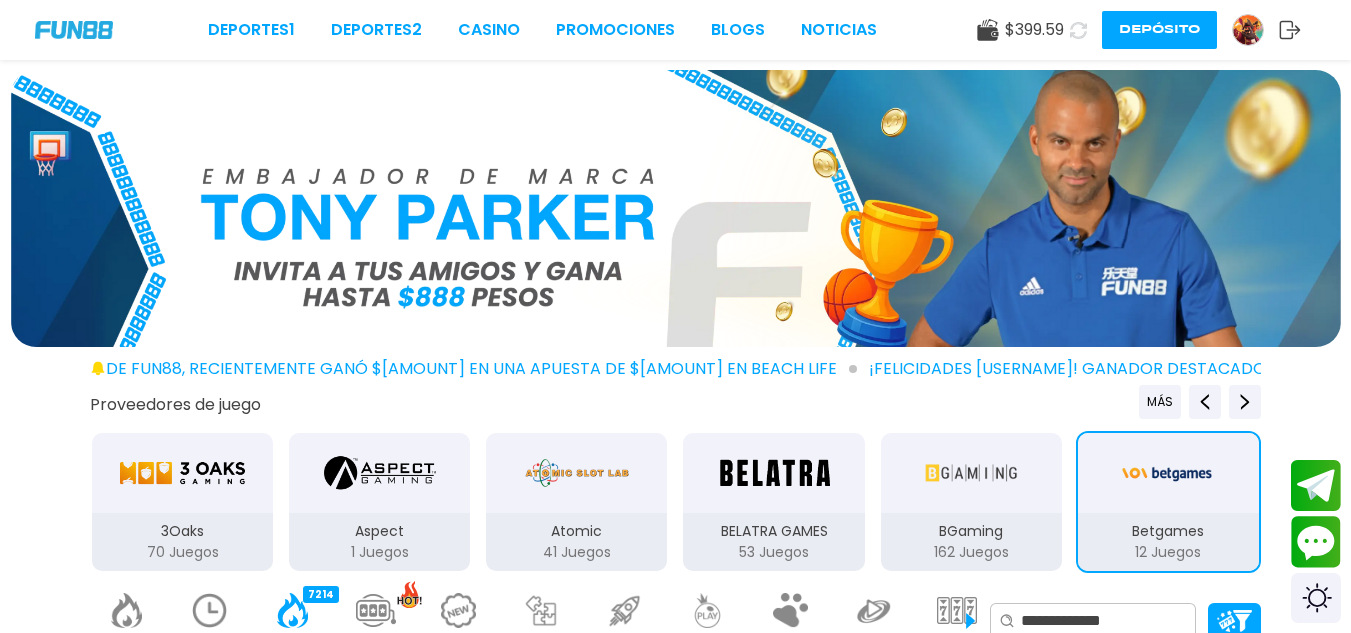 click on "¡FELICIDADES lxxxxat! GANADOR DESTACADO DE FUN88, RECIENTEMENTE GANÓ $19,019.00 EN UNA APUESTA DE $38.00 EN Beach Life ¡FELICIDADES caxxxxo9! GANADOR DESTACADO DE FUN88, RECIENTEMENTE GANÓ $5,706.12 EN UNA APUESTA DE $2.40 EN Gates of Hades ¡FELICIDADES gerxxxxga1! GANADOR DESTACADO DE FUN88, RECIENTEMENTE GANÓ $6,000.00 EN UNA APUESTA DE $60.00 EN Fortune Mouse Proveedores de juego MÁS 3Oaks 70   Juegos Aspect 1   Juegos Atomic 41   Juegos BELATRA GAMES 53   Juegos BGaming 162   Juegos Betgames 12   Juegos BluePrint 106   Juegos Booming Games 109   Juegos Caleta 114   Juegos EVOPLAY 211   Juegos Endorphina 168   Juegos Everymatrix 130   Juegos Evolution 339   Juegos Expanse 47   Juegos Ezugi 95   Juegos FC 45   Juegos Funky 2   Juegos GameArt 87   Juegos Games Global 79   Juegos GamoMat 192   Juegos Habanero 207   Juegos Hacksaw 458   Juegos IMoon 2   Juegos InBet 430   Juegos IndigoMagic 53   Juegos JiLi 164   Juegos Kalamba 111   Juegos Kiron 27   Juegos MICRO GAMING 326   Juegos MPlay 20   Juegos" at bounding box center [675, 1591] 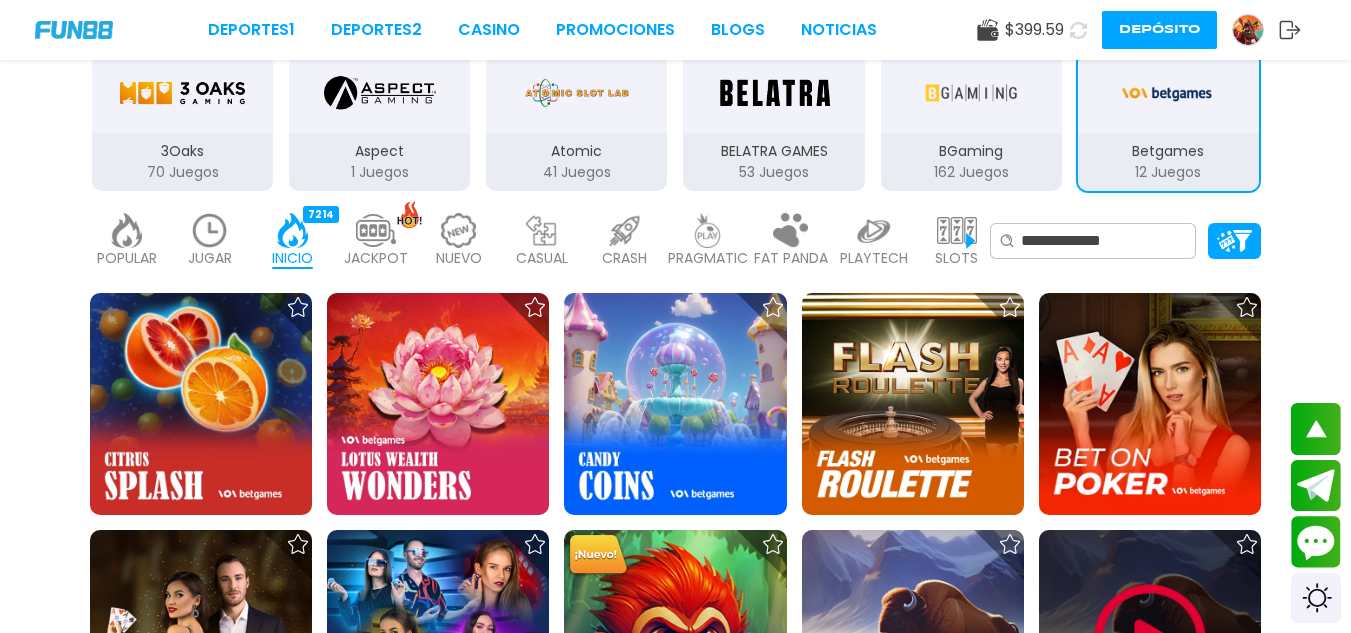 scroll, scrollTop: 446, scrollLeft: 0, axis: vertical 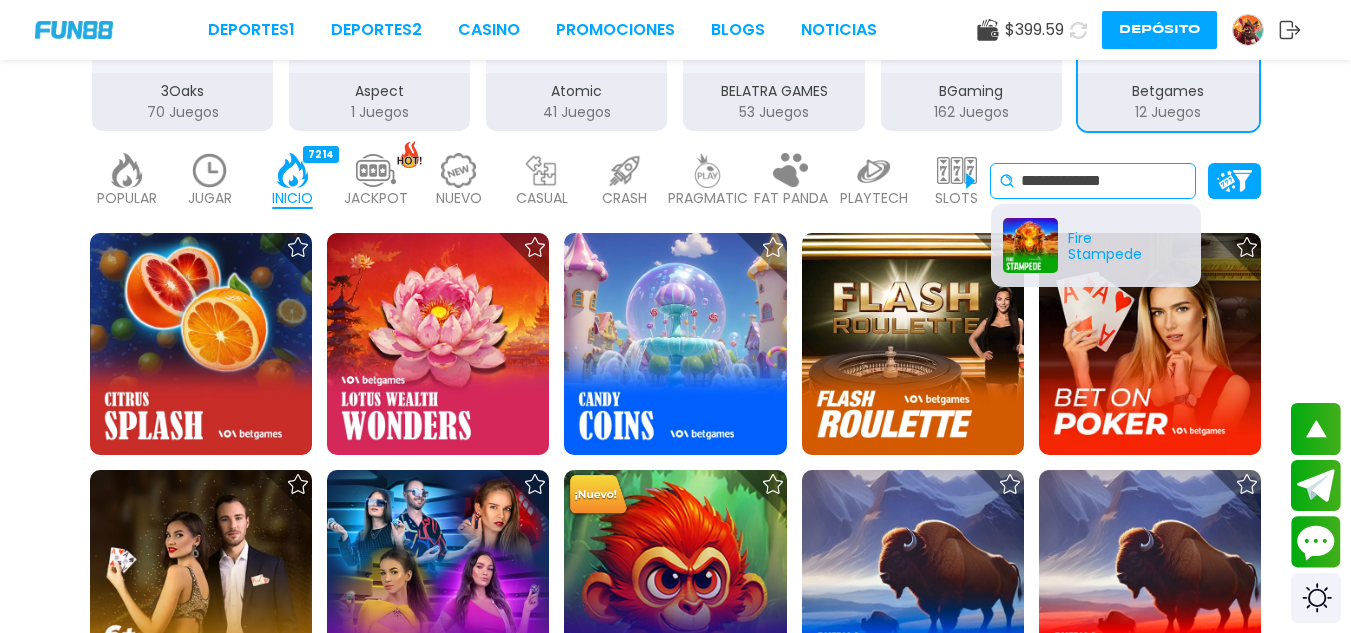 click on "**********" at bounding box center [1104, 181] 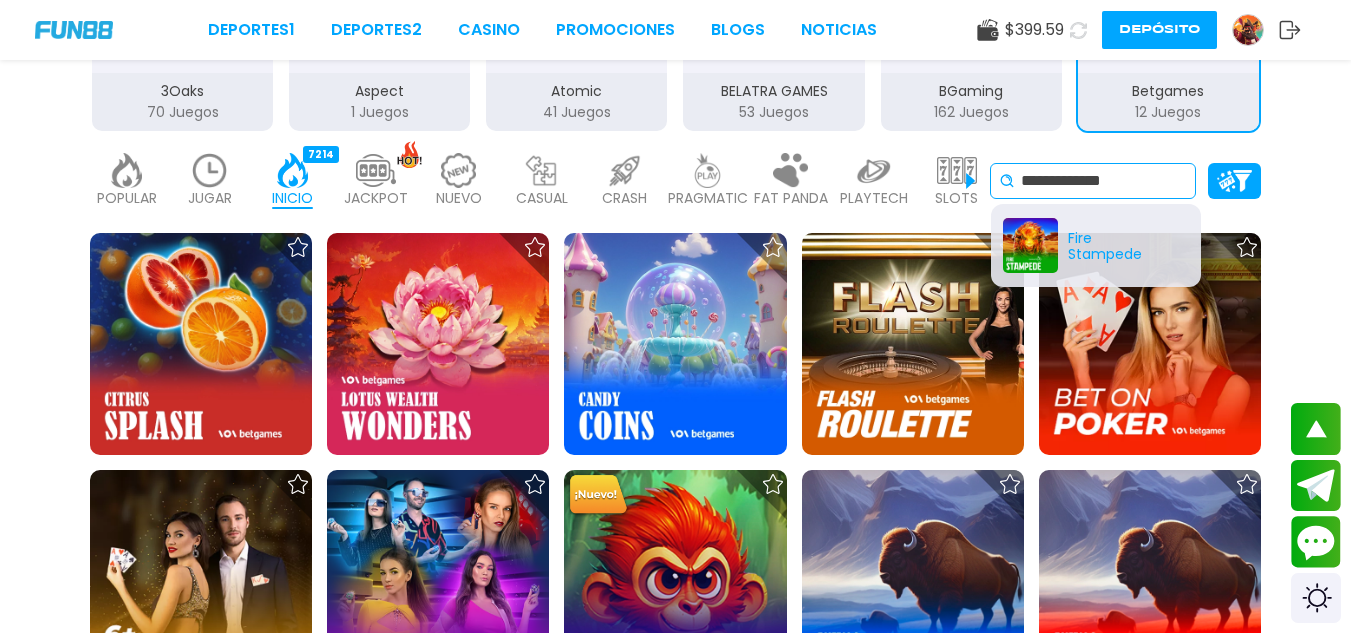 click on "¡FELICIDADES lxxxxat! GANADOR DESTACADO DE FUN88, RECIENTEMENTE GANÓ $19,019.00 EN UNA APUESTA DE $38.00 EN Beach Life ¡FELICIDADES caxxxxo9! GANADOR DESTACADO DE FUN88, RECIENTEMENTE GANÓ $5,706.12 EN UNA APUESTA DE $2.40 EN Gates of Hades ¡FELICIDADES gerxxxxga1! GANADOR DESTACADO DE FUN88, RECIENTEMENTE GANÓ $6,000.00 EN UNA APUESTA DE $60.00 EN Fortune Mouse Proveedores de juego MÁS 3Oaks 70   Juegos Aspect 1   Juegos Atomic 41   Juegos BELATRA GAMES 53   Juegos BGaming 162   Juegos Betgames 12   Juegos BluePrint 106   Juegos Booming Games 109   Juegos Caleta 114   Juegos EVOPLAY 211   Juegos Endorphina 168   Juegos Everymatrix 130   Juegos Evolution 339   Juegos Expanse 47   Juegos Ezugi 95   Juegos FC 45   Juegos Funky 2   Juegos GameArt 87   Juegos Games Global 79   Juegos GamoMat 192   Juegos Habanero 207   Juegos Hacksaw 458   Juegos IMoon 2   Juegos InBet 430   Juegos IndigoMagic 53   Juegos JiLi 164   Juegos Kalamba 111   Juegos Kiron 27   Juegos MICRO GAMING 326   Juegos MPlay 20   Juegos" at bounding box center (675, 1151) 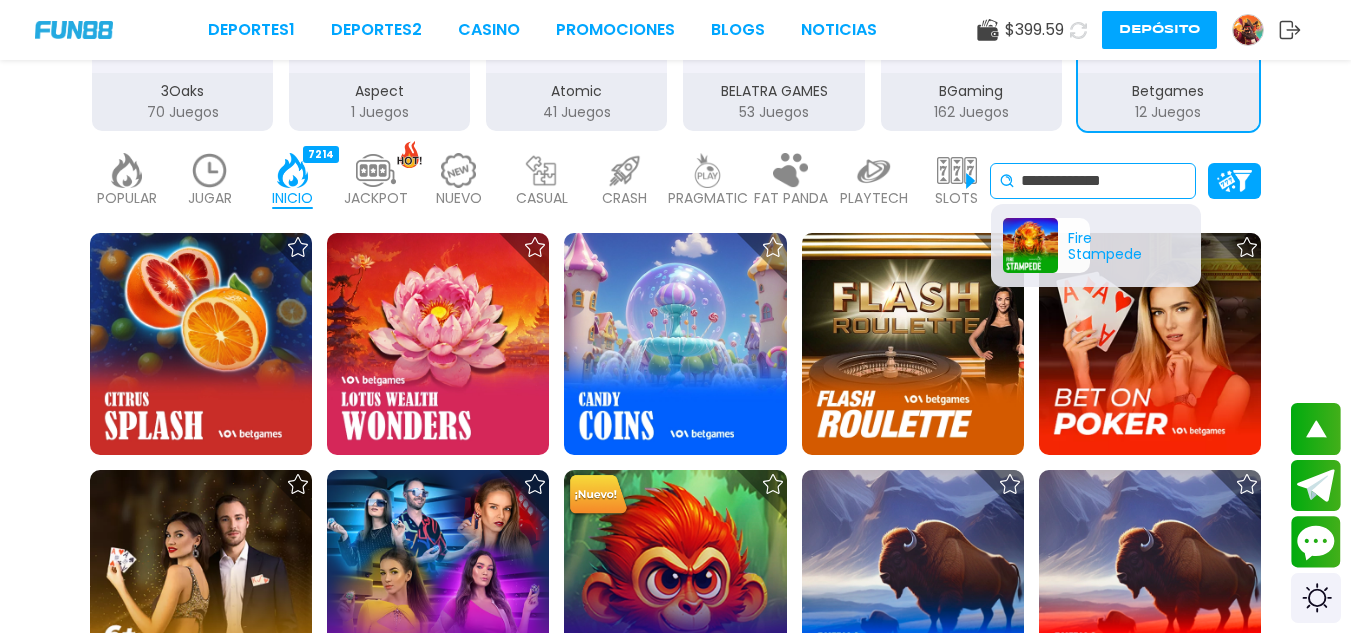 click on "¡FELICIDADES lxxxxat! GANADOR DESTACADO DE FUN88, RECIENTEMENTE GANÓ $19,019.00 EN UNA APUESTA DE $38.00 EN Beach Life ¡FELICIDADES caxxxxo9! GANADOR DESTACADO DE FUN88, RECIENTEMENTE GANÓ $5,706.12 EN UNA APUESTA DE $2.40 EN Gates of Hades ¡FELICIDADES gerxxxxga1! GANADOR DESTACADO DE FUN88, RECIENTEMENTE GANÓ $6,000.00 EN UNA APUESTA DE $60.00 EN Fortune Mouse Proveedores de juego MÁS 3Oaks 70   Juegos Aspect 1   Juegos Atomic 41   Juegos BELATRA GAMES 53   Juegos BGaming 162   Juegos Betgames 12   Juegos BluePrint 106   Juegos Booming Games 109   Juegos Caleta 114   Juegos EVOPLAY 211   Juegos Endorphina 168   Juegos Everymatrix 130   Juegos Evolution 339   Juegos Expanse 47   Juegos Ezugi 95   Juegos FC 45   Juegos Funky 2   Juegos GameArt 87   Juegos Games Global 79   Juegos GamoMat 192   Juegos Habanero 207   Juegos Hacksaw 458   Juegos IMoon 2   Juegos InBet 430   Juegos IndigoMagic 53   Juegos JiLi 164   Juegos Kalamba 111   Juegos Kiron 27   Juegos MICRO GAMING 326   Juegos MPlay 20   Juegos" at bounding box center [675, 1151] 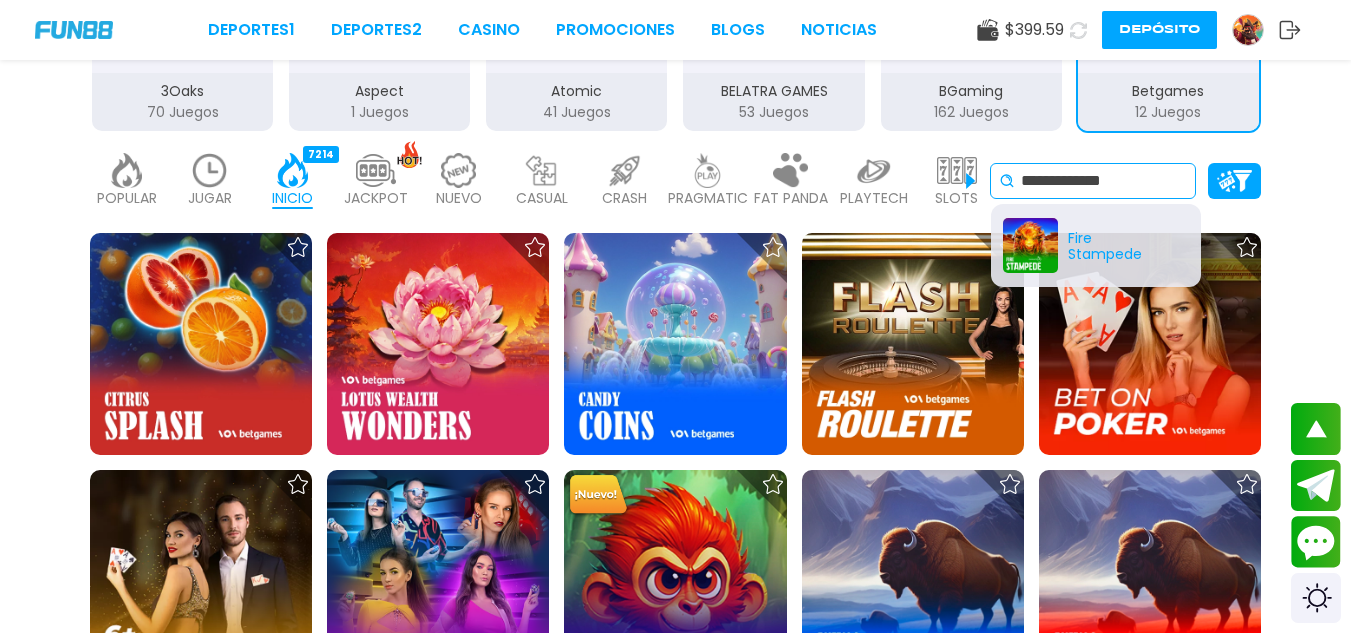 click on "**********" at bounding box center [1104, 181] 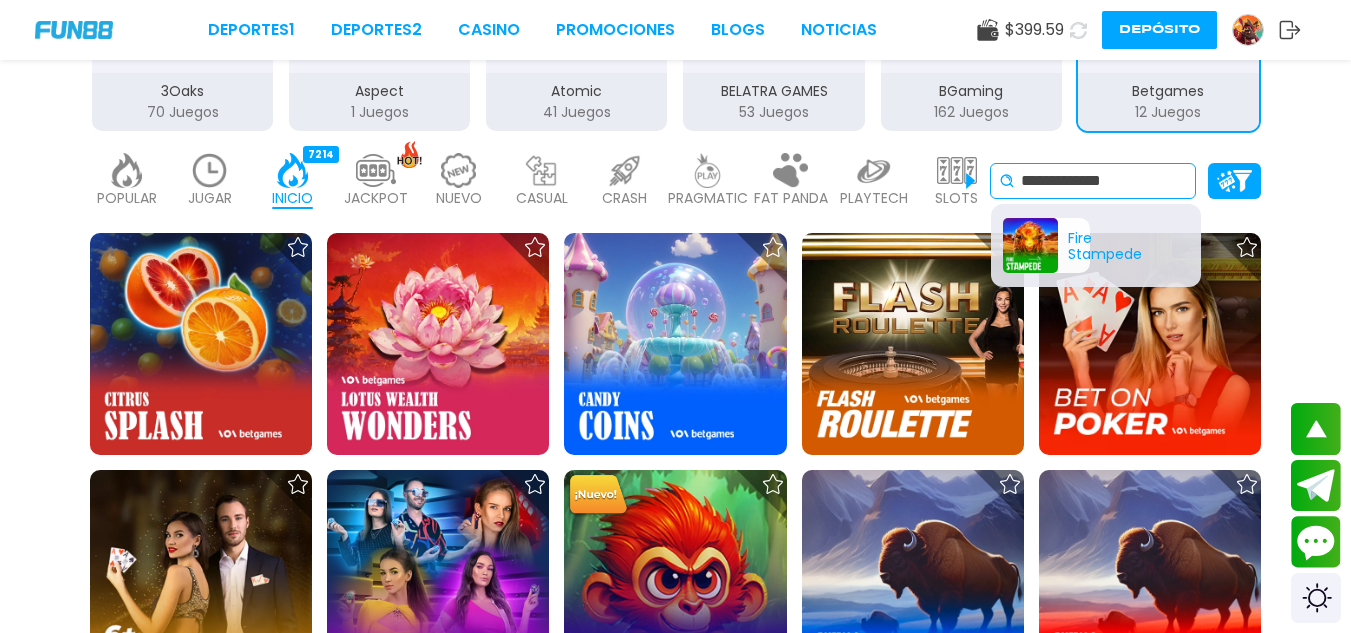 click on "Fire Stampede" at bounding box center [1046, 245] 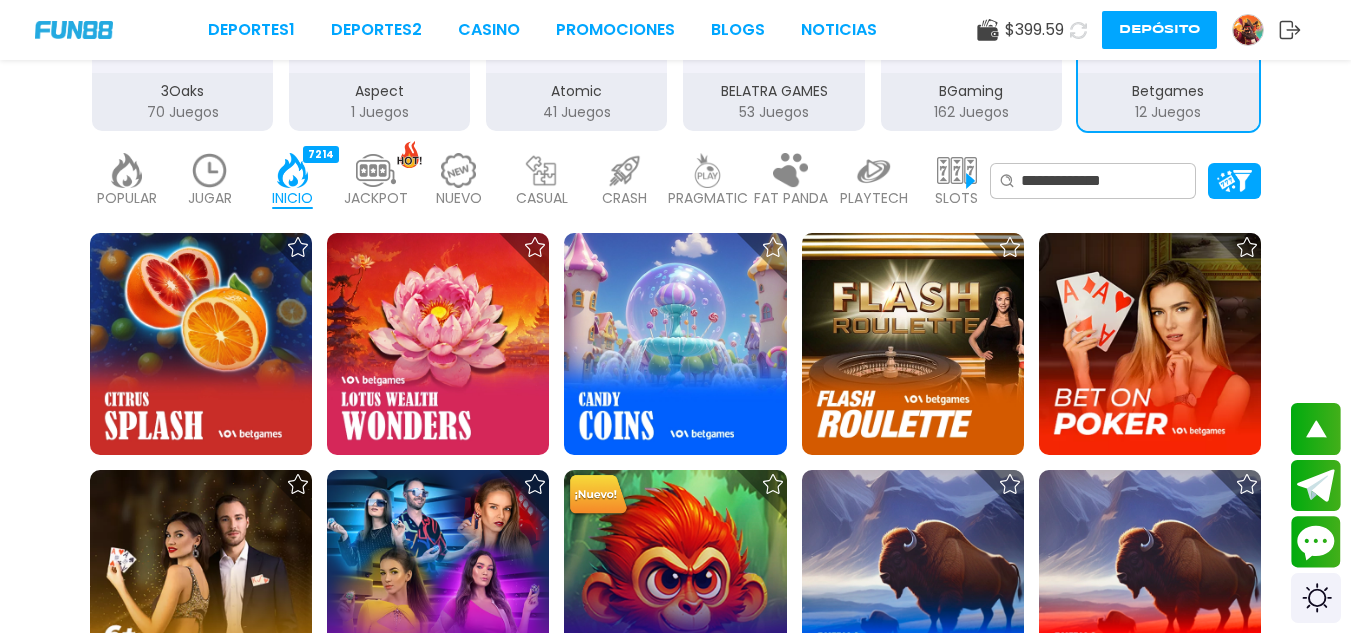 click on "Deportes  1 Deportes  2 CASINO Promociones BLOGS NOTICIAS $ 399.59 Depósito" at bounding box center [675, 30] 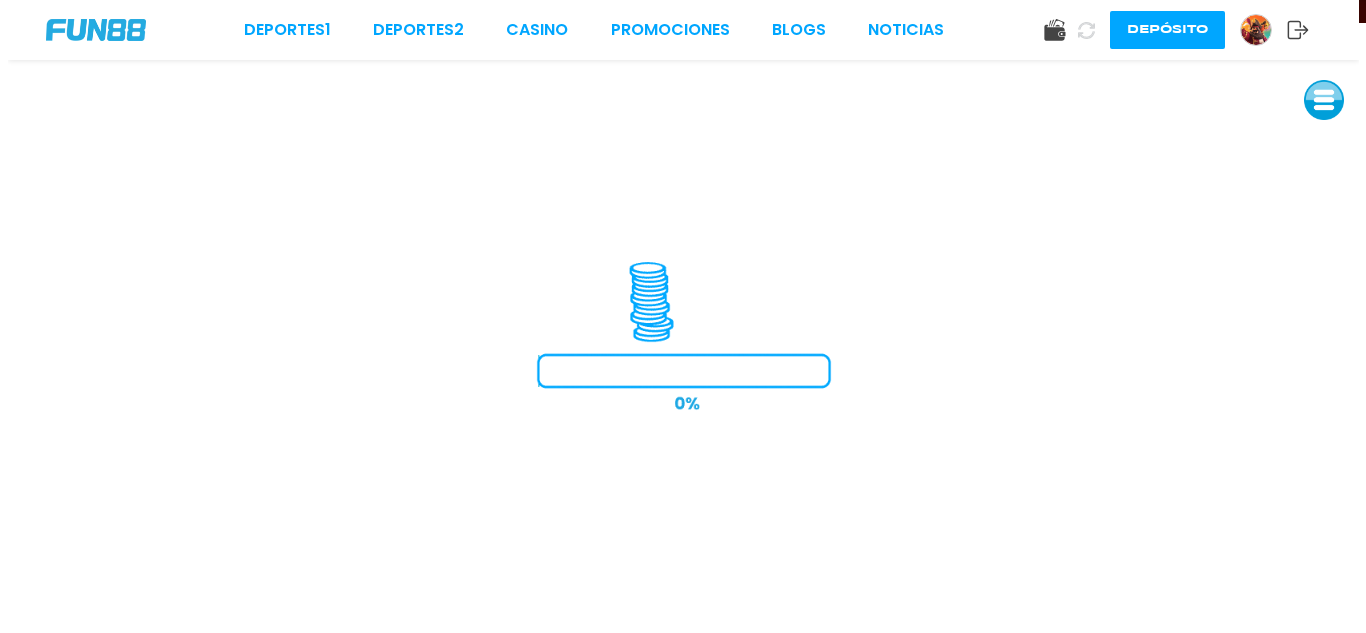 scroll, scrollTop: 0, scrollLeft: 0, axis: both 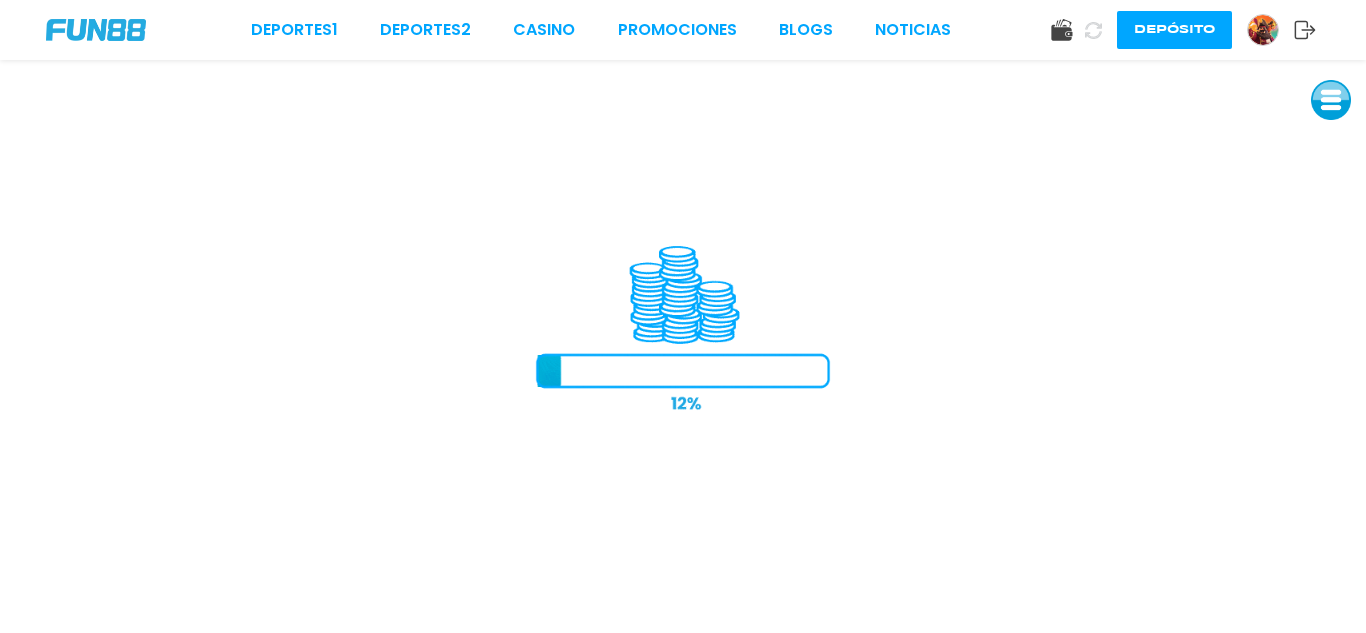 click on "Deportes  1 Deportes  2 CASINO Promociones BLOGS NOTICIAS" at bounding box center [601, 30] 